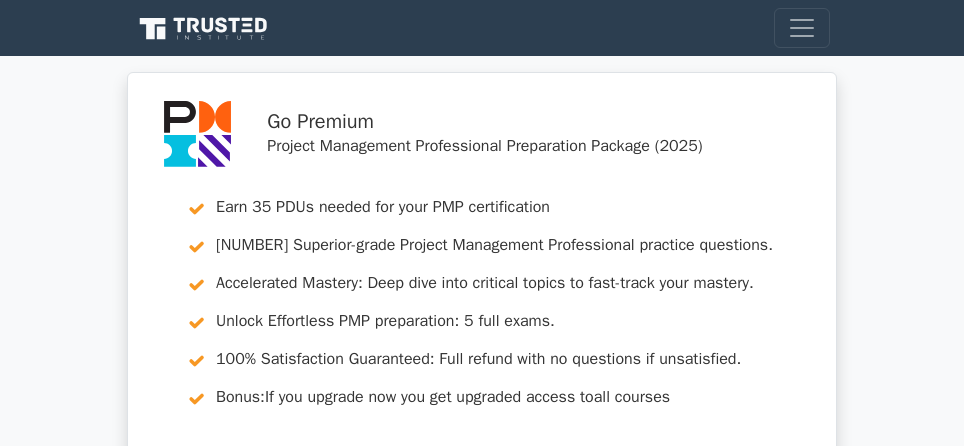 scroll, scrollTop: 3558, scrollLeft: 0, axis: vertical 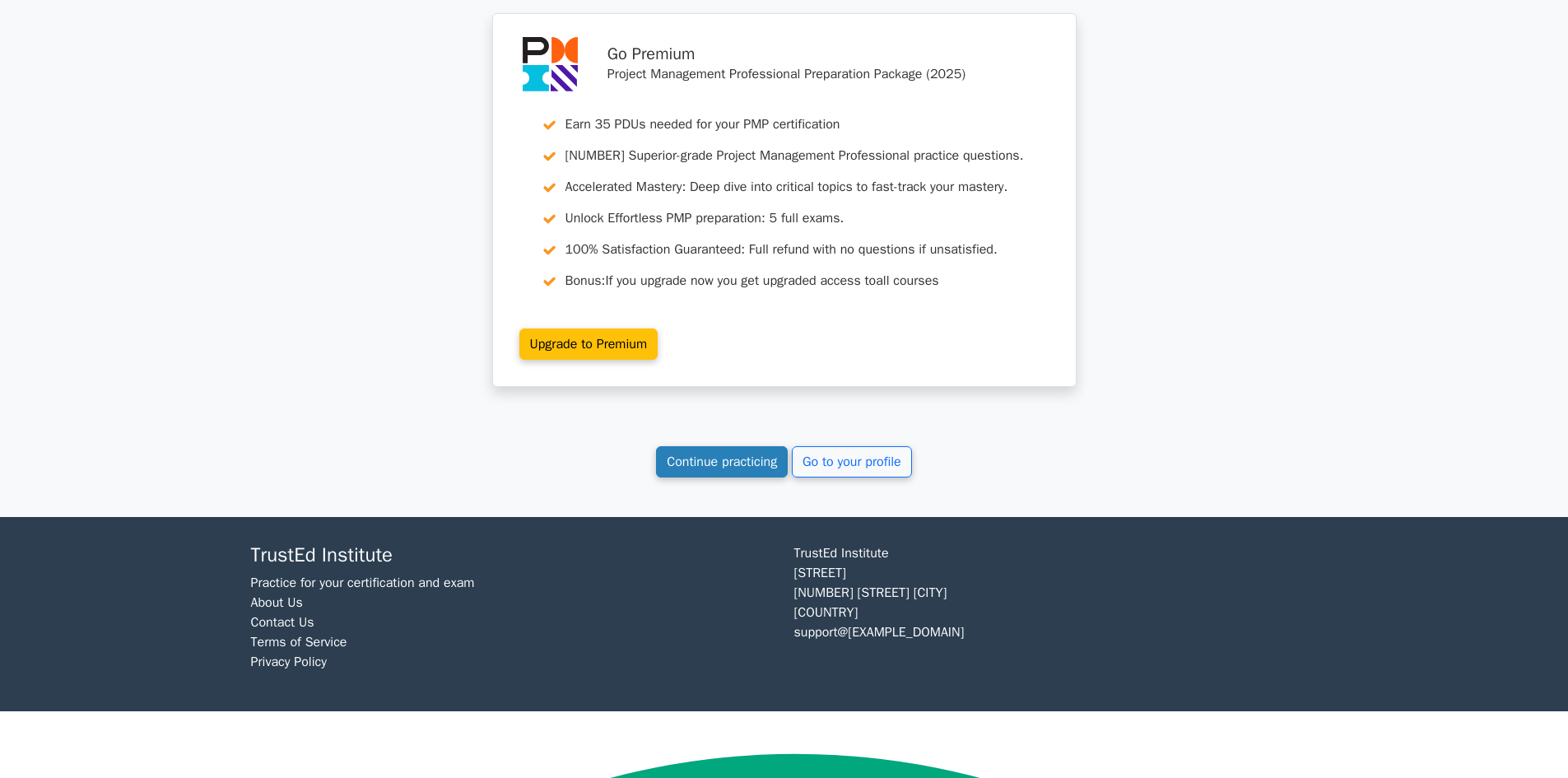 click on "Continue practicing" at bounding box center (722, 462) 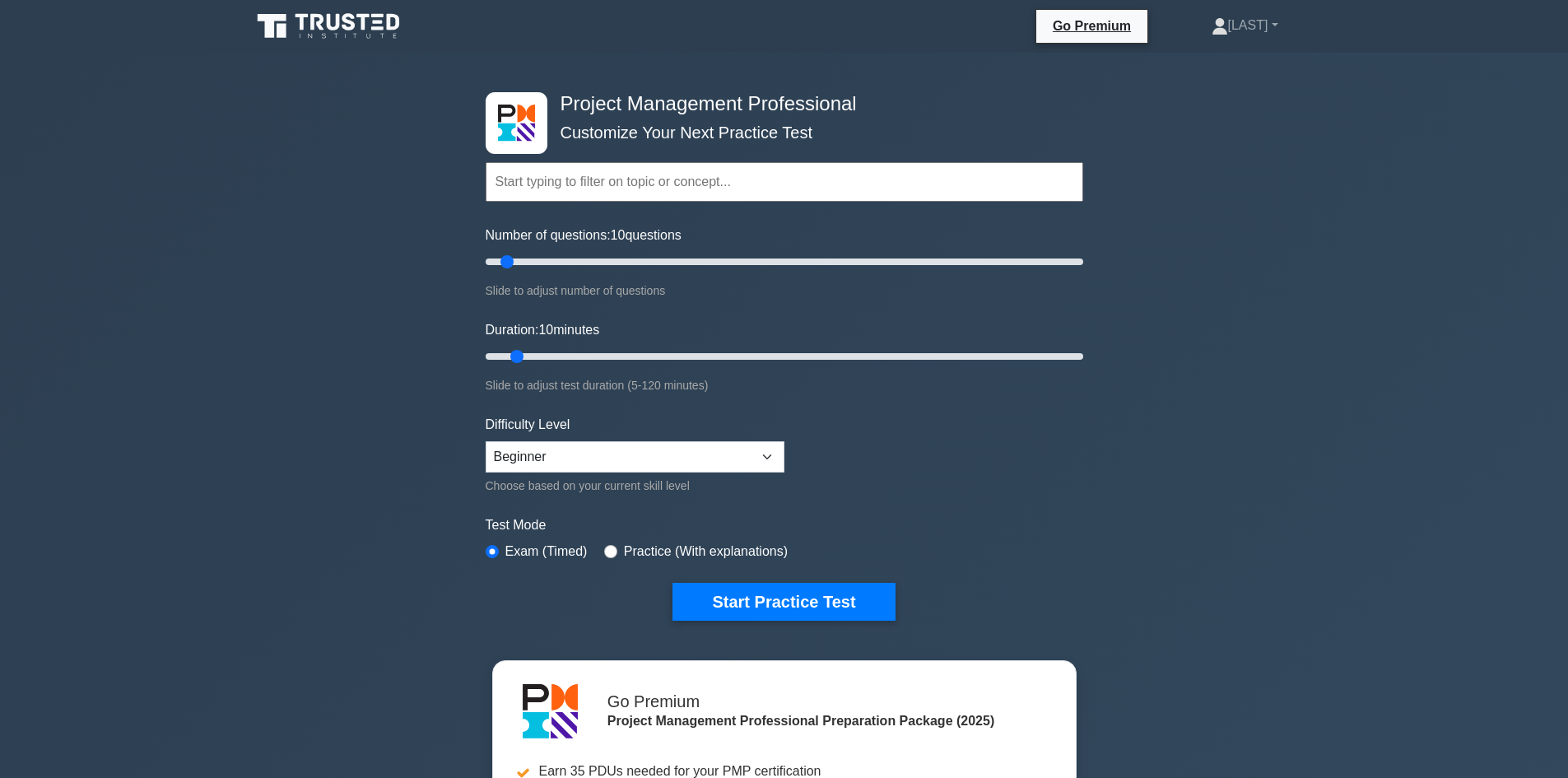 scroll, scrollTop: 0, scrollLeft: 0, axis: both 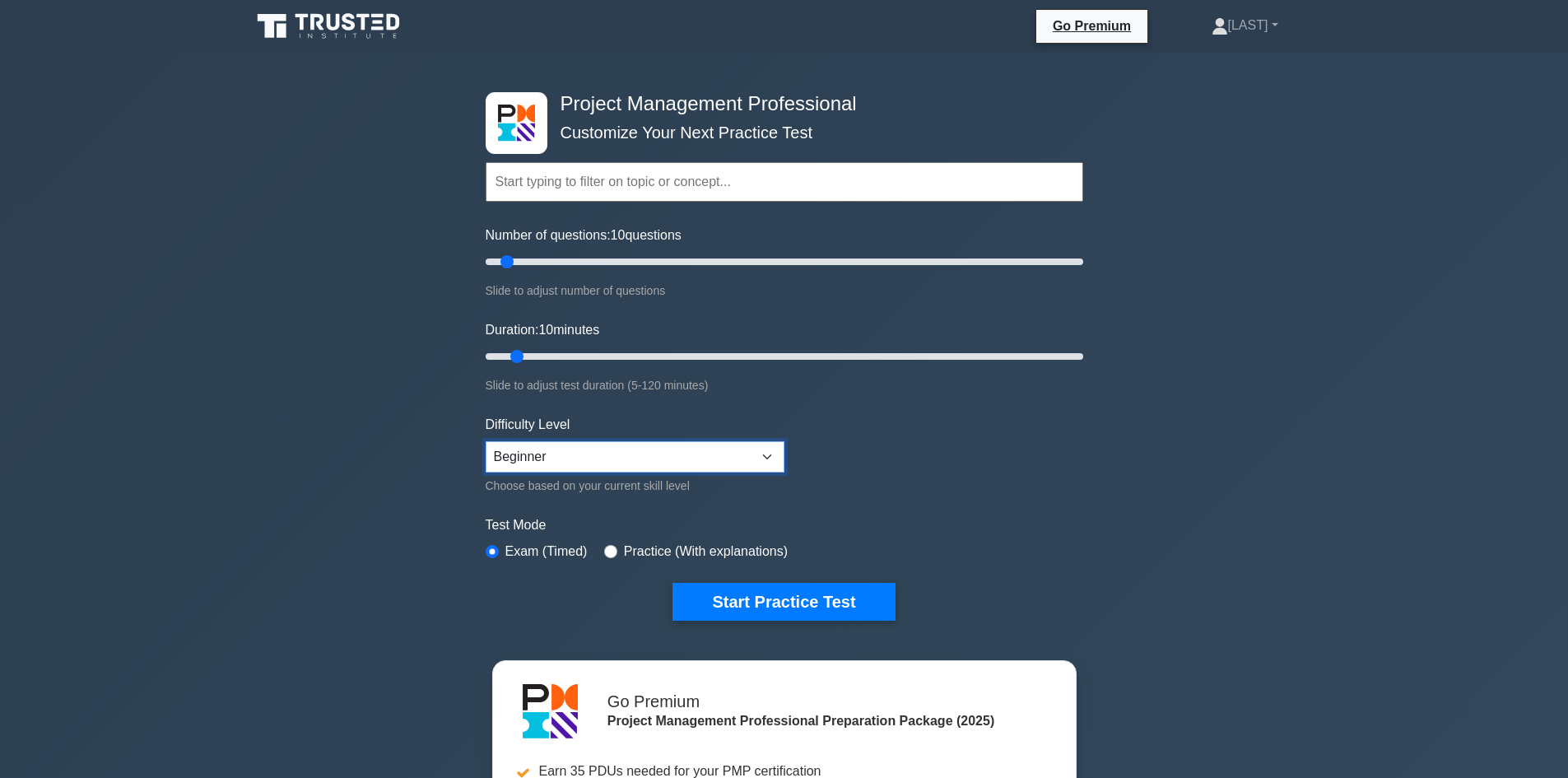 click on "Beginner
Intermediate
Expert" at bounding box center [635, 457] 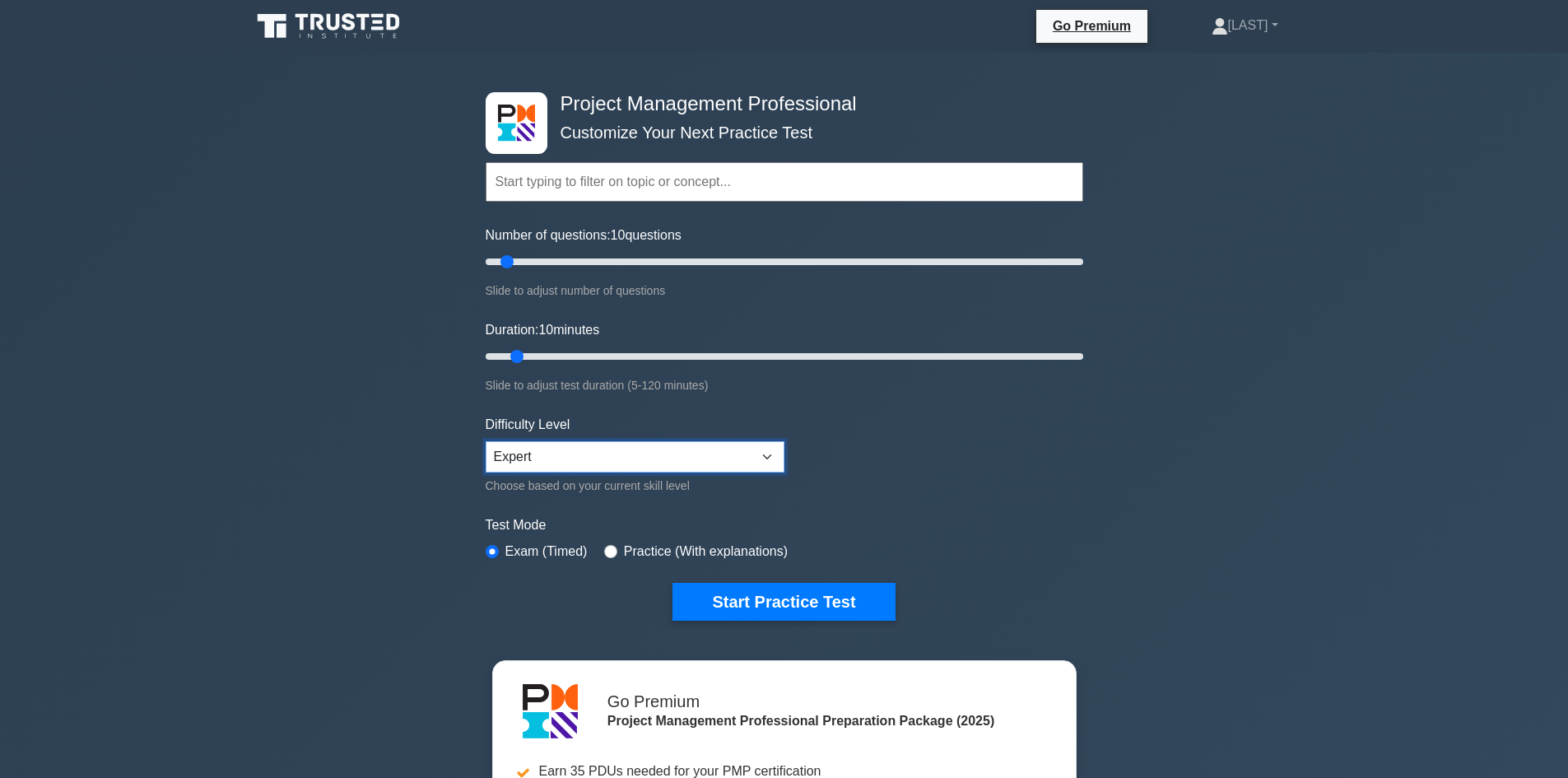 click on "Beginner
Intermediate
Expert" at bounding box center [635, 457] 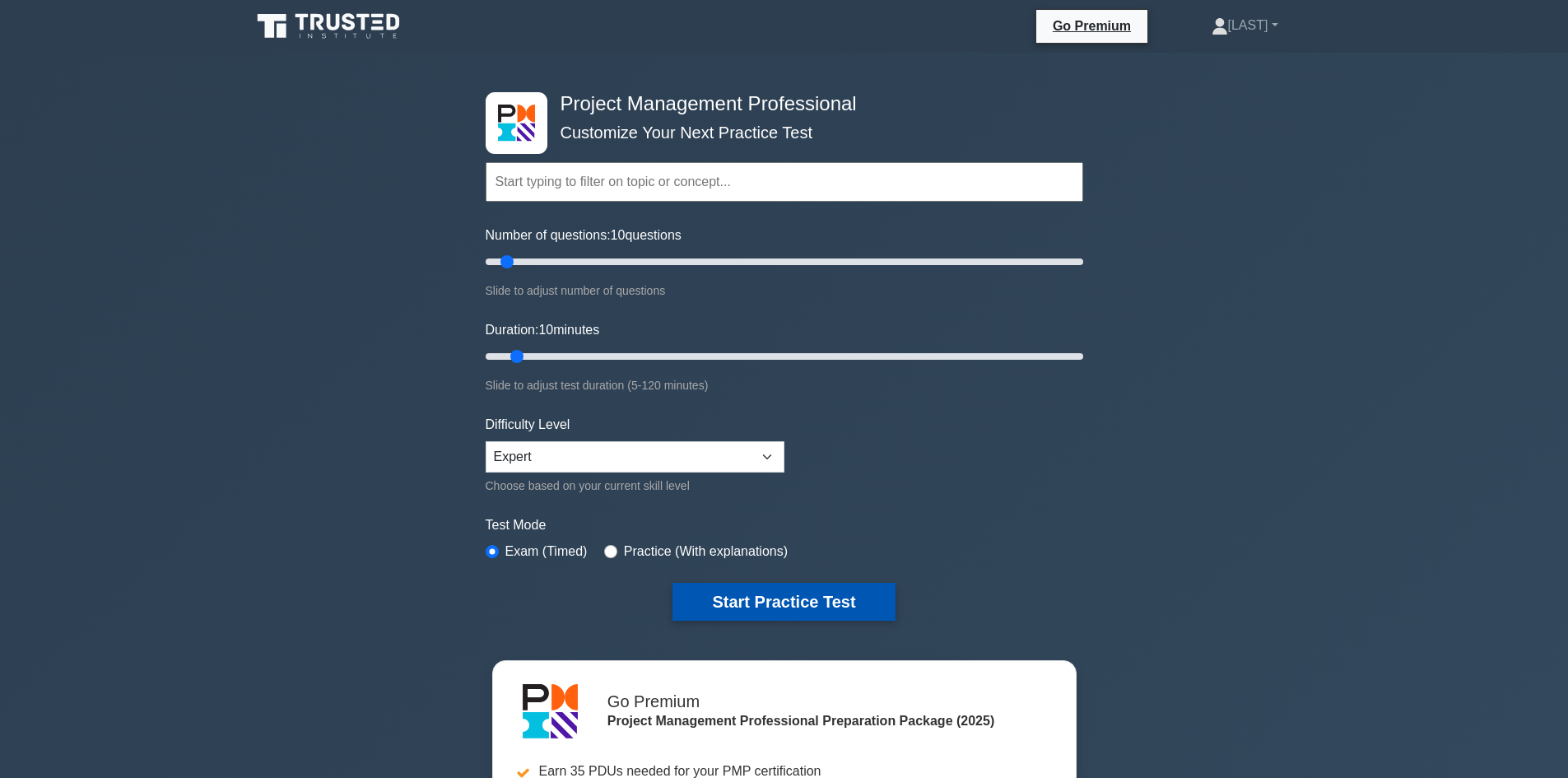 click on "Start Practice Test" at bounding box center (784, 602) 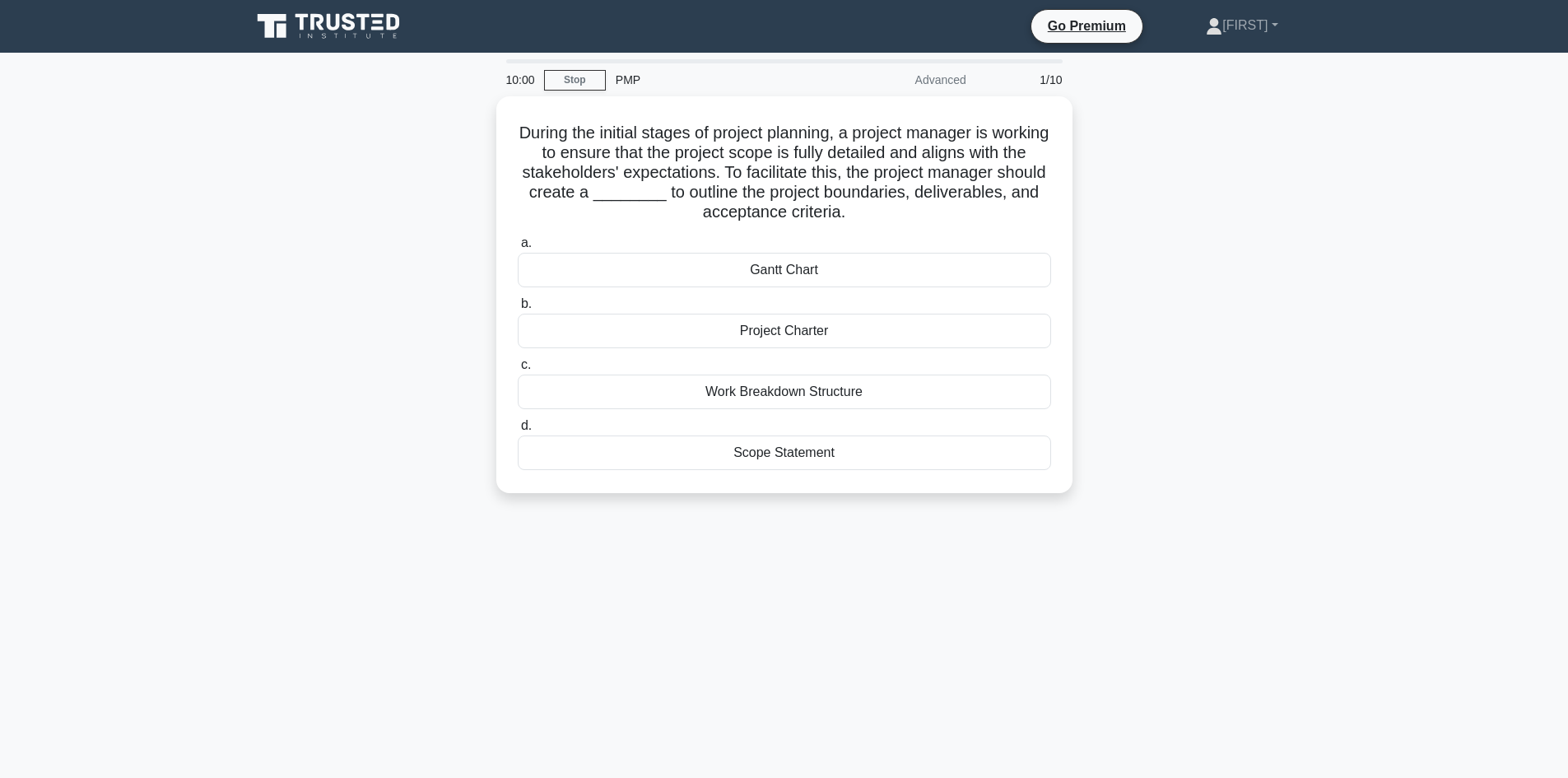 scroll, scrollTop: 0, scrollLeft: 0, axis: both 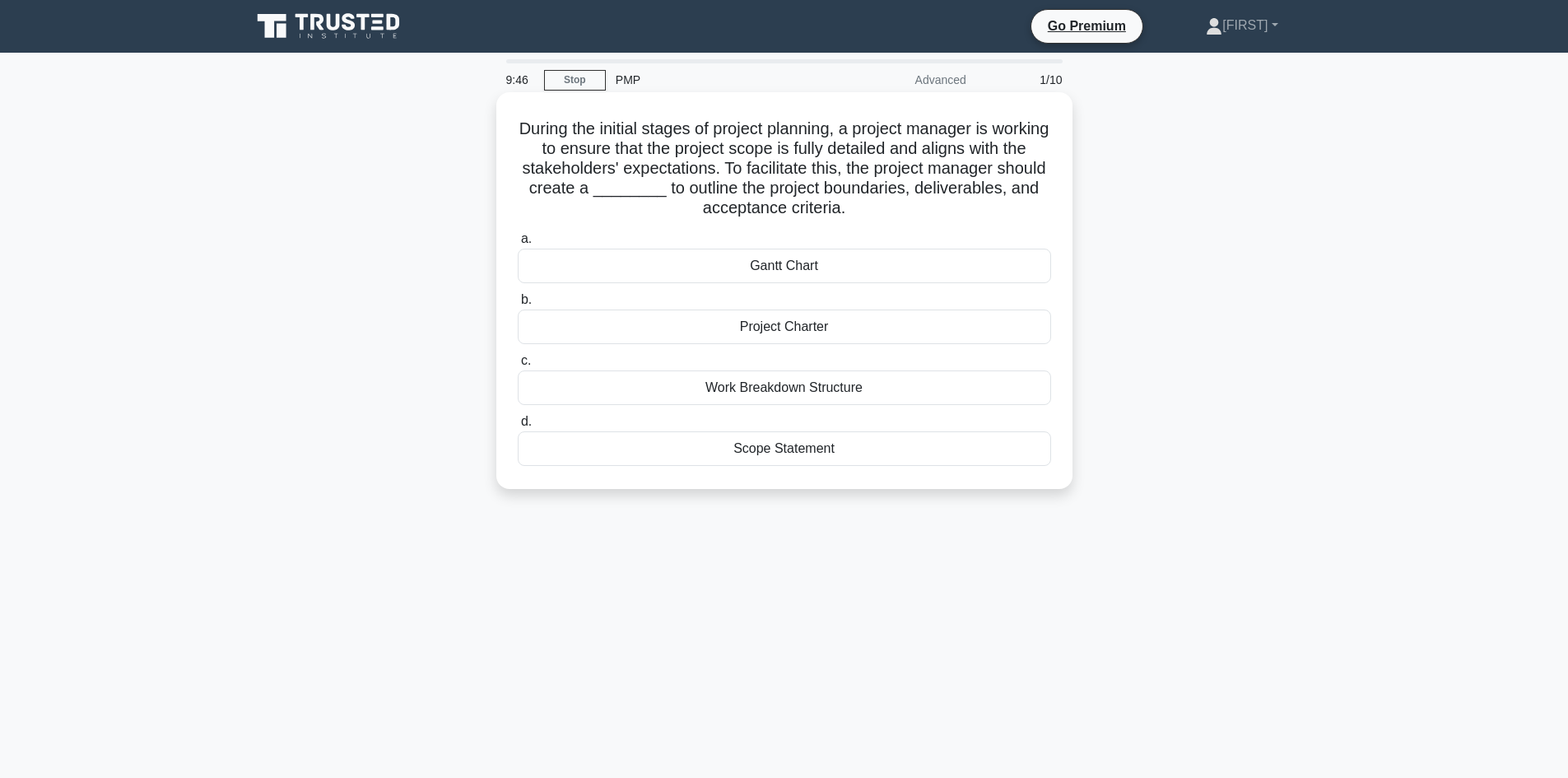 click on "Project Charter" at bounding box center (784, 327) 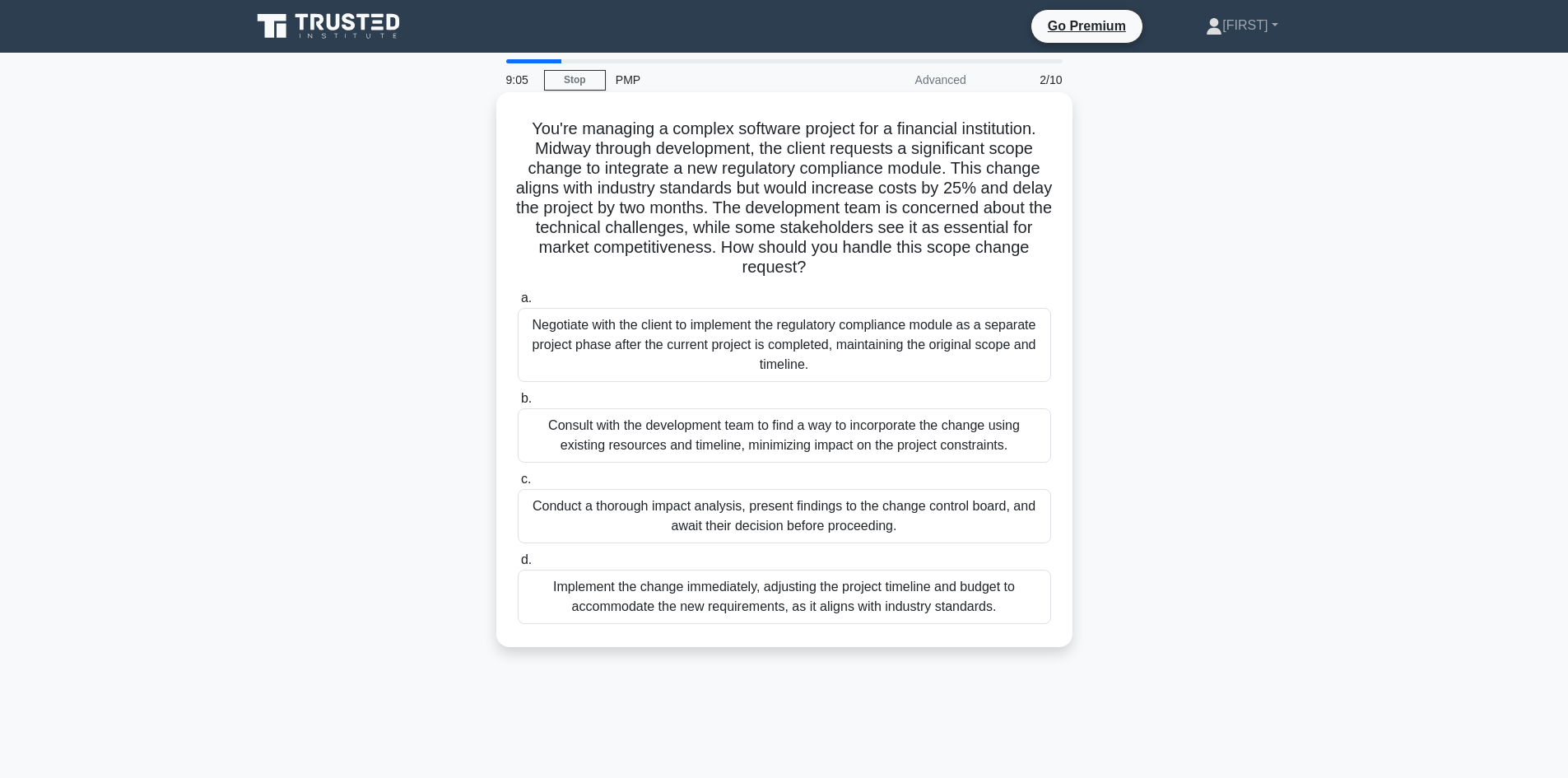 click on "Consult with the development team to find a way to incorporate the change using existing resources and timeline, minimizing impact on the project constraints." at bounding box center (784, 436) 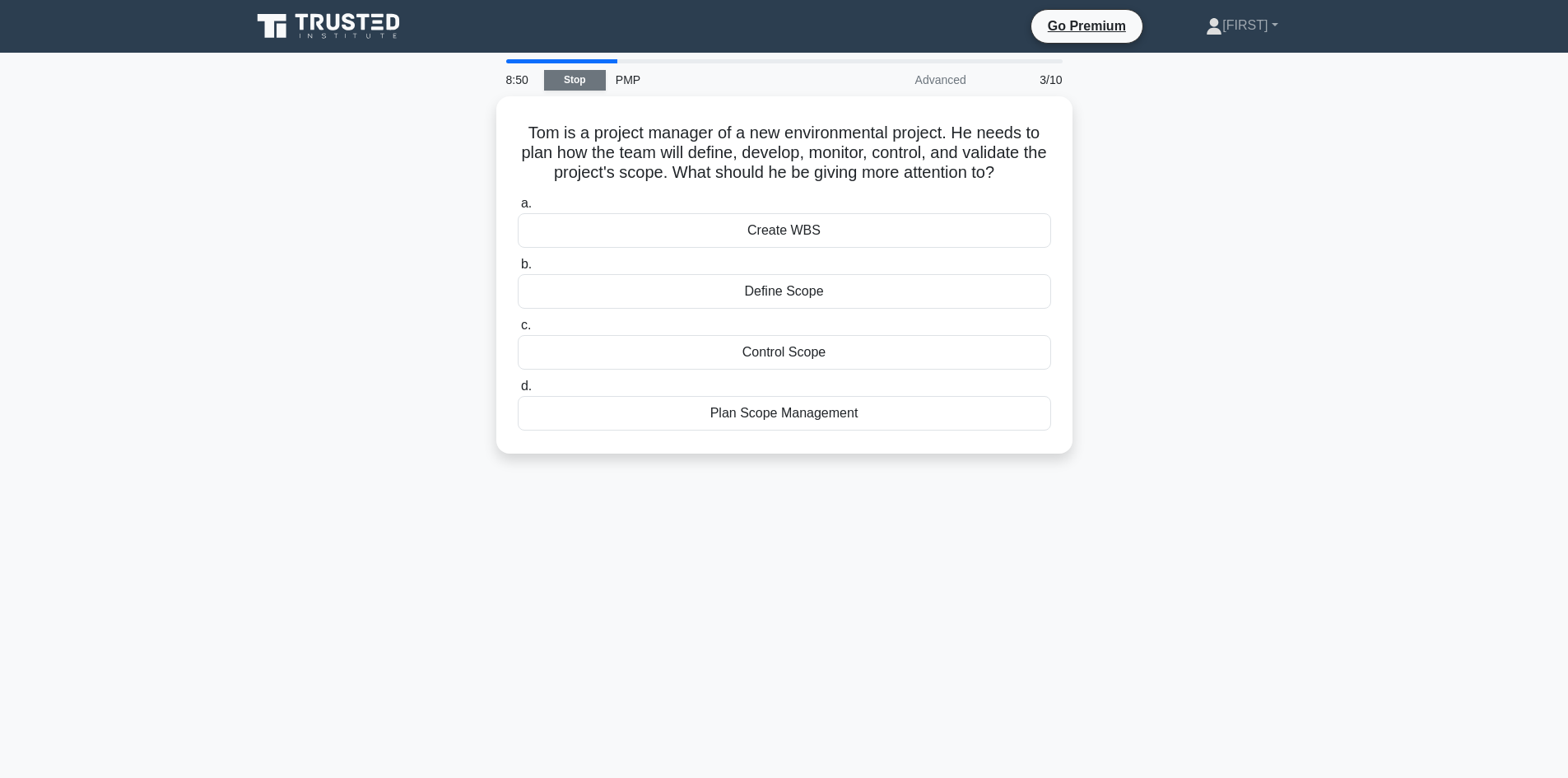 click on "Stop" at bounding box center (575, 80) 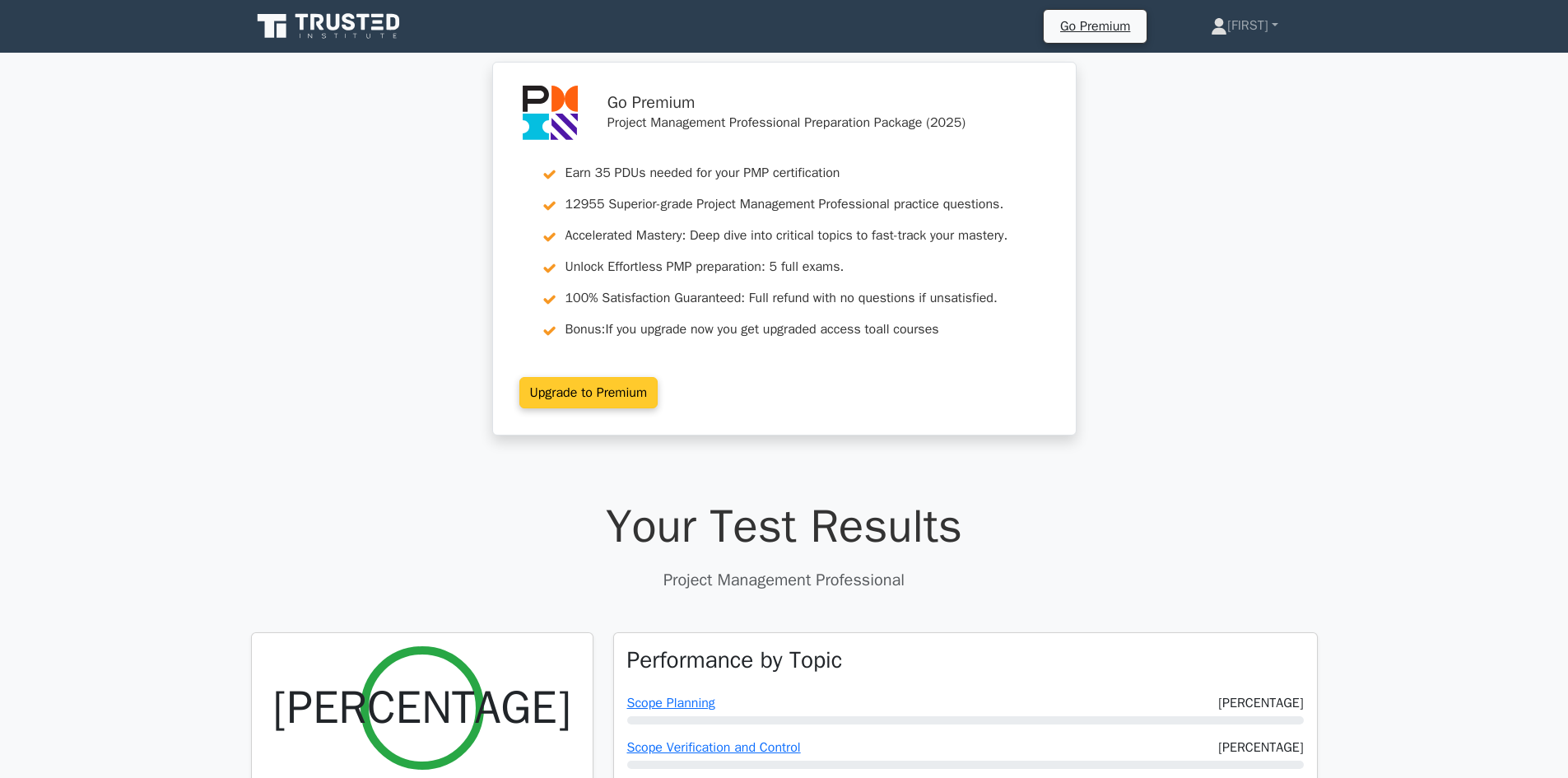 scroll, scrollTop: 0, scrollLeft: 0, axis: both 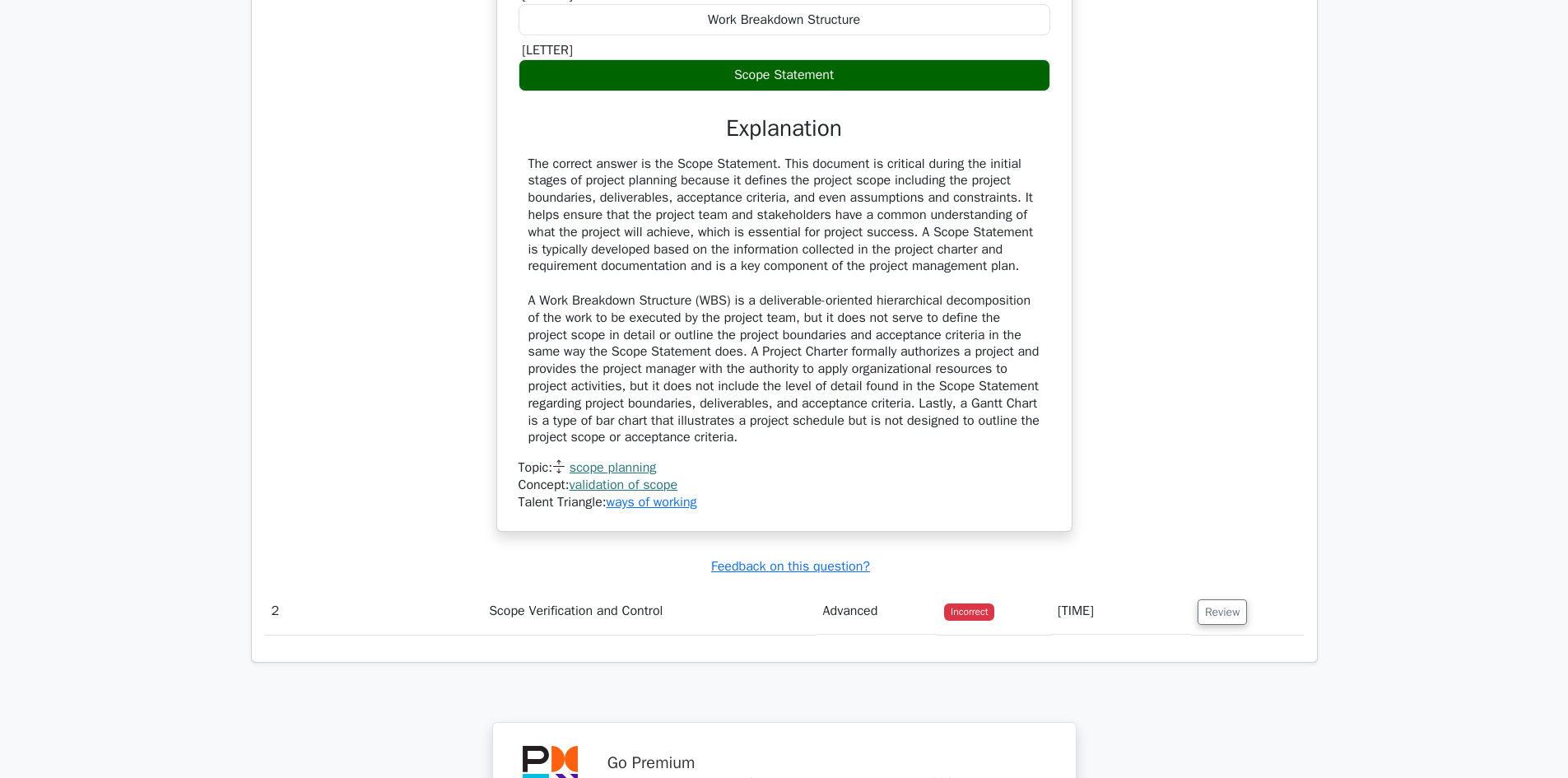 drag, startPoint x: 1523, startPoint y: 530, endPoint x: 1521, endPoint y: 491, distance: 39.05125 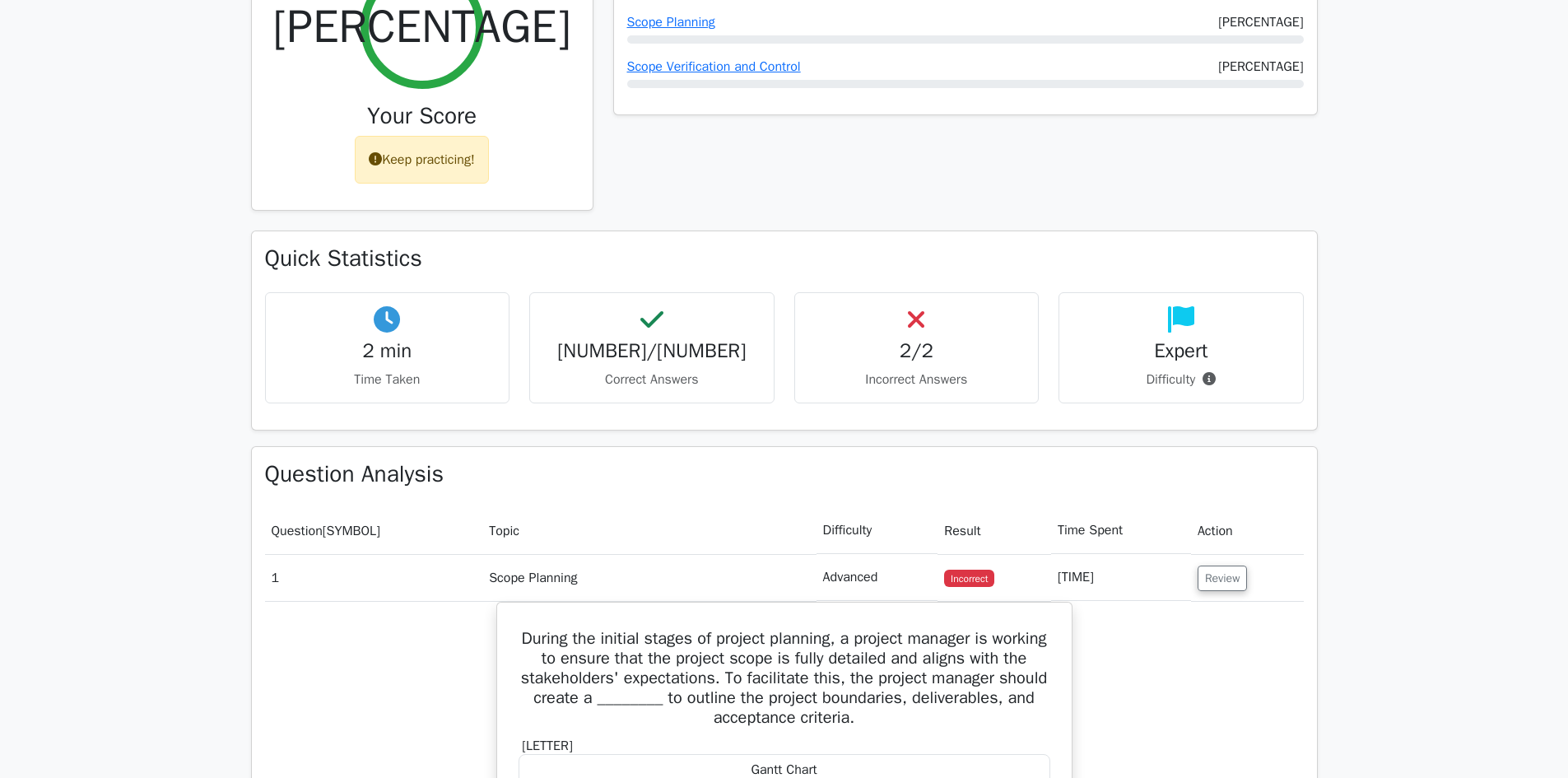 scroll, scrollTop: 1362, scrollLeft: 0, axis: vertical 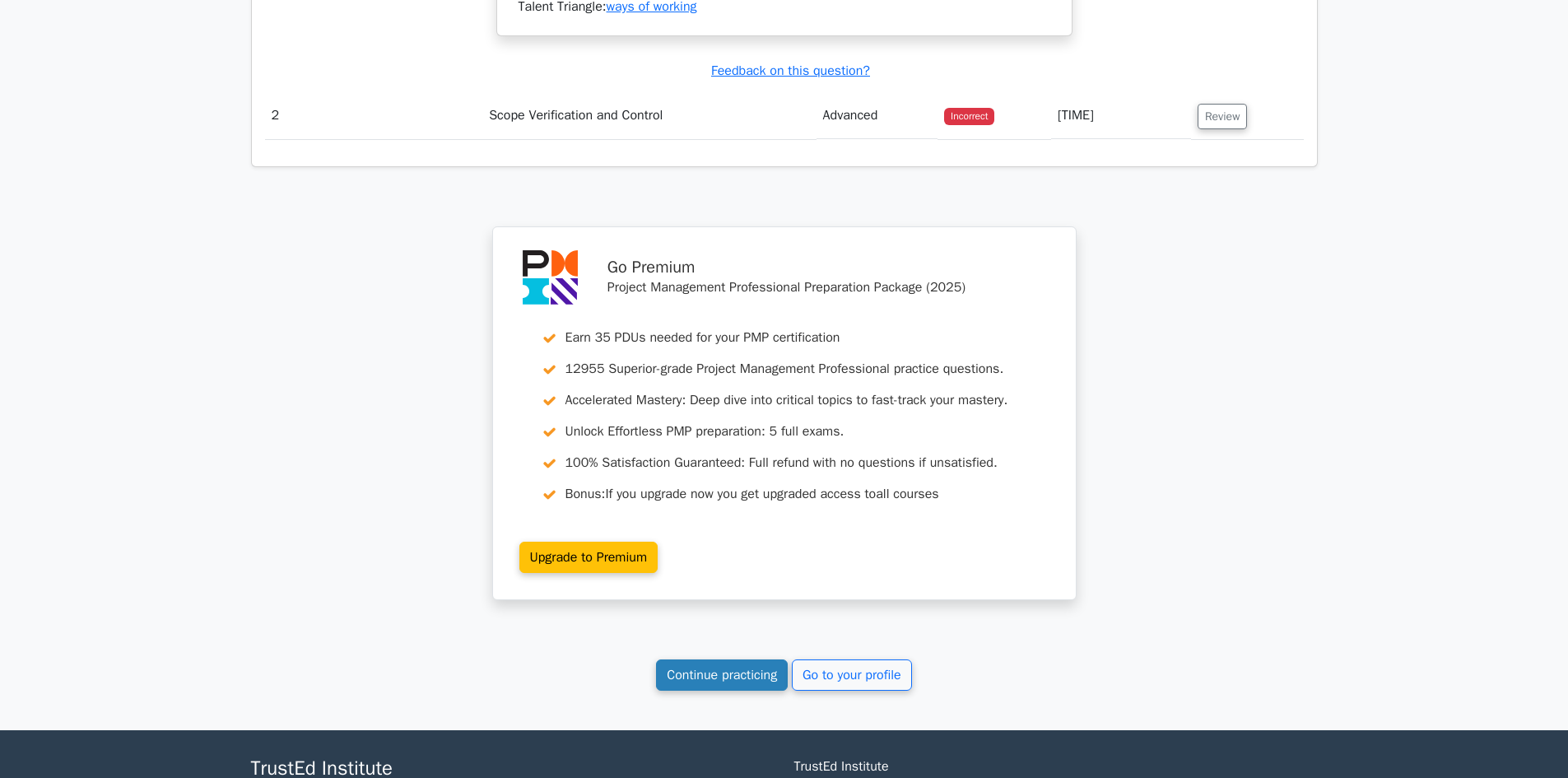 click on "Continue practicing" at bounding box center [722, 675] 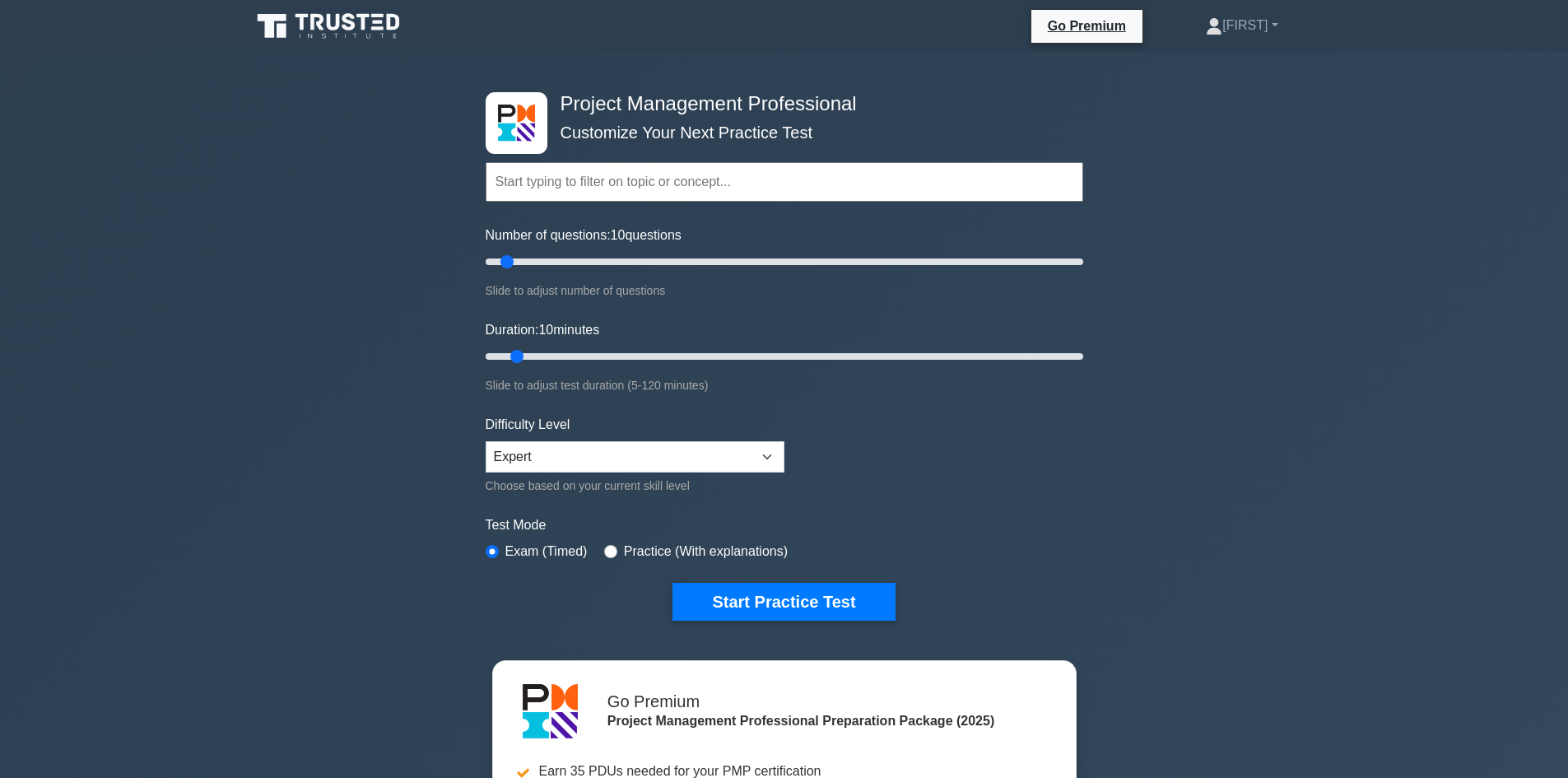 scroll, scrollTop: 0, scrollLeft: 0, axis: both 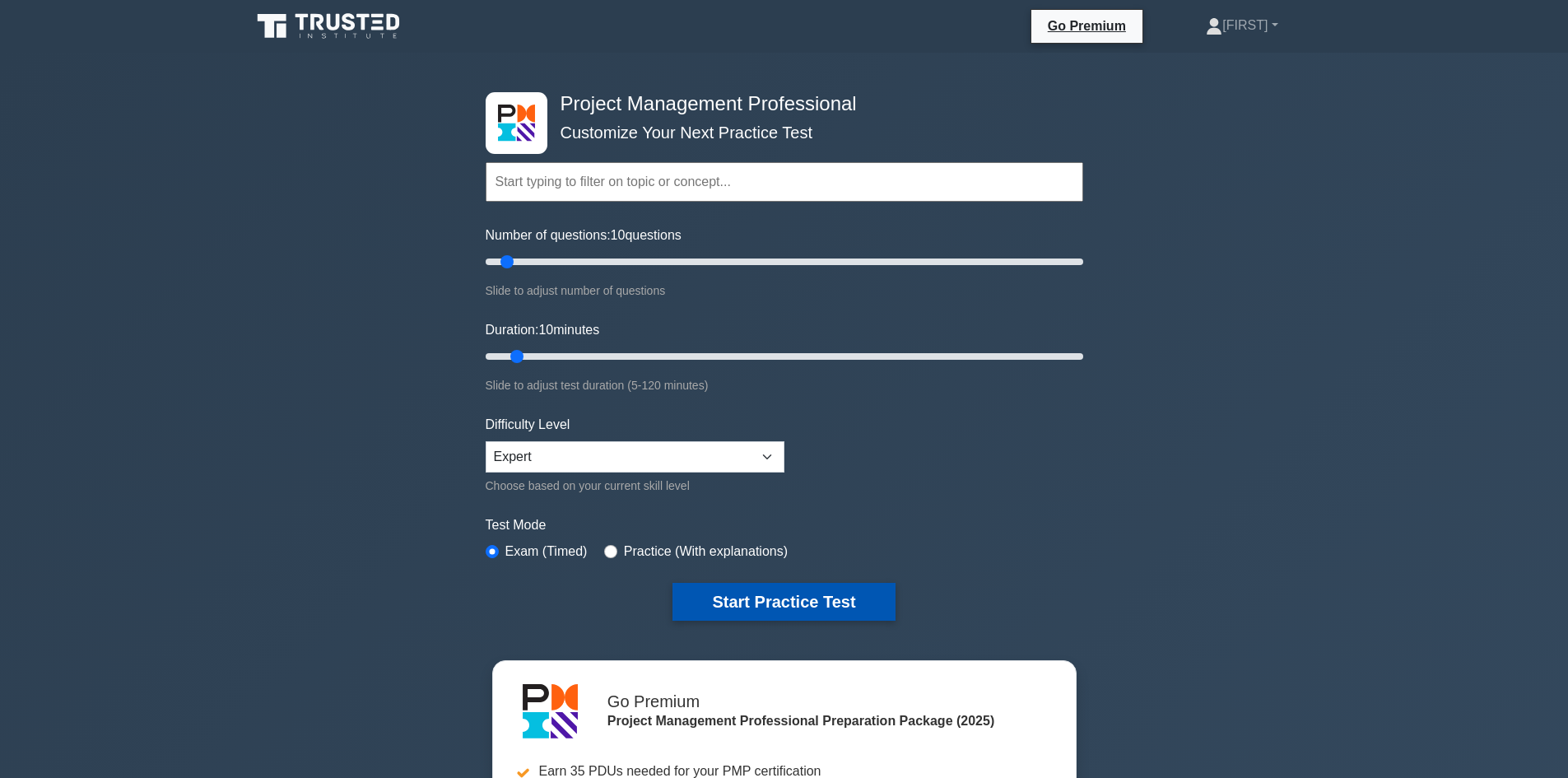 click on "Start Practice Test" at bounding box center [784, 602] 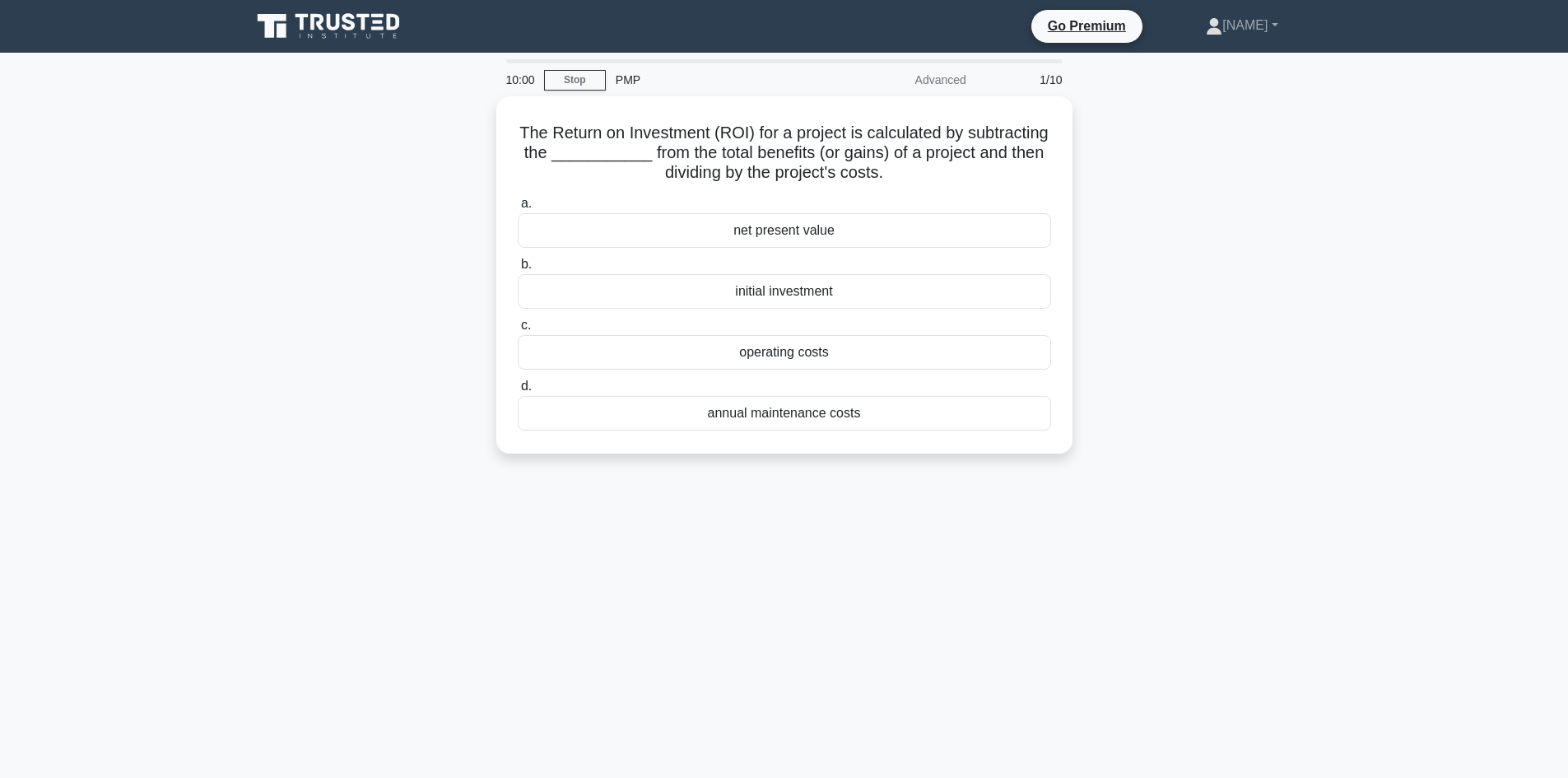 scroll, scrollTop: 0, scrollLeft: 0, axis: both 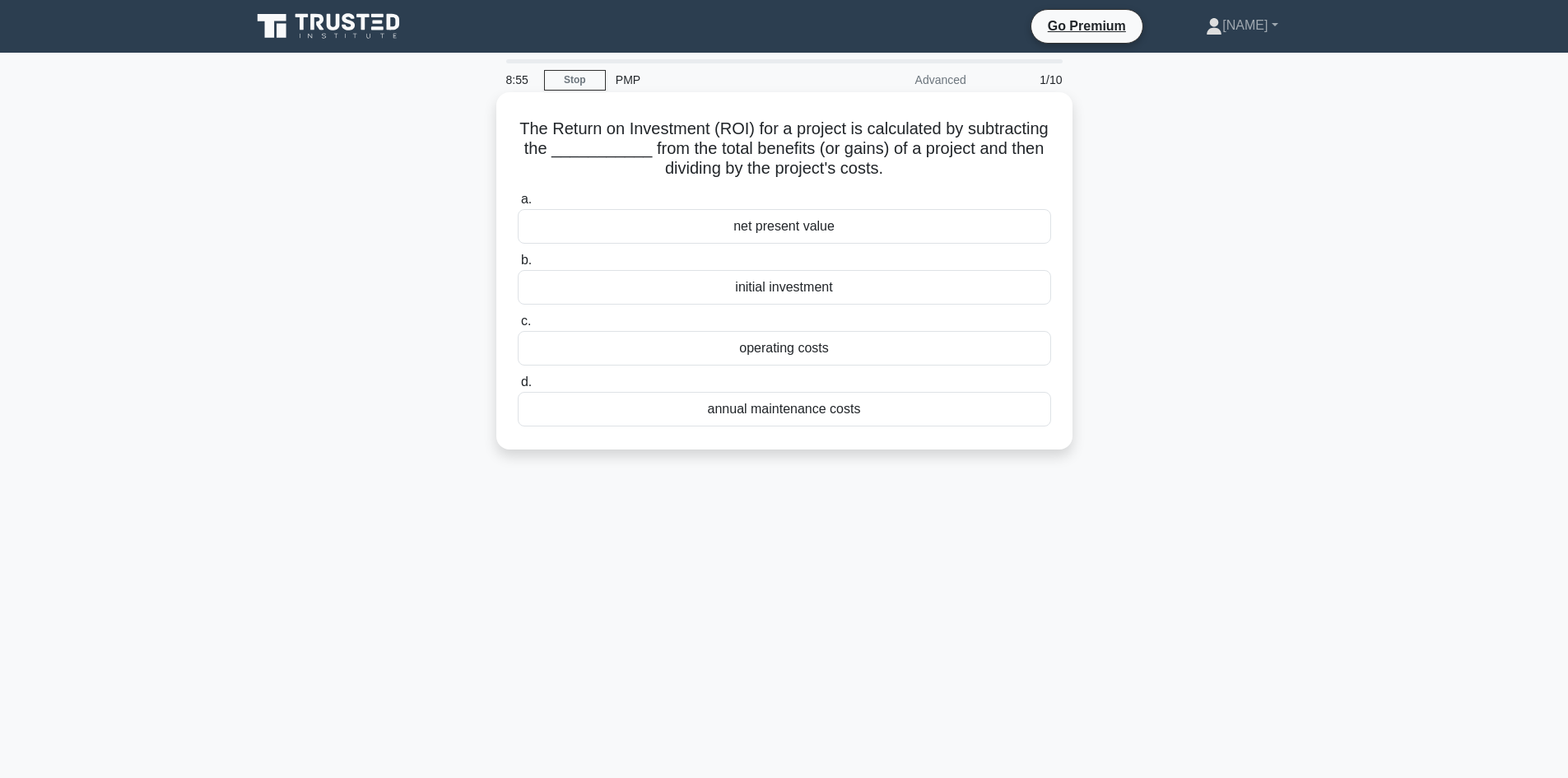 click on "initial investment" at bounding box center (784, 287) 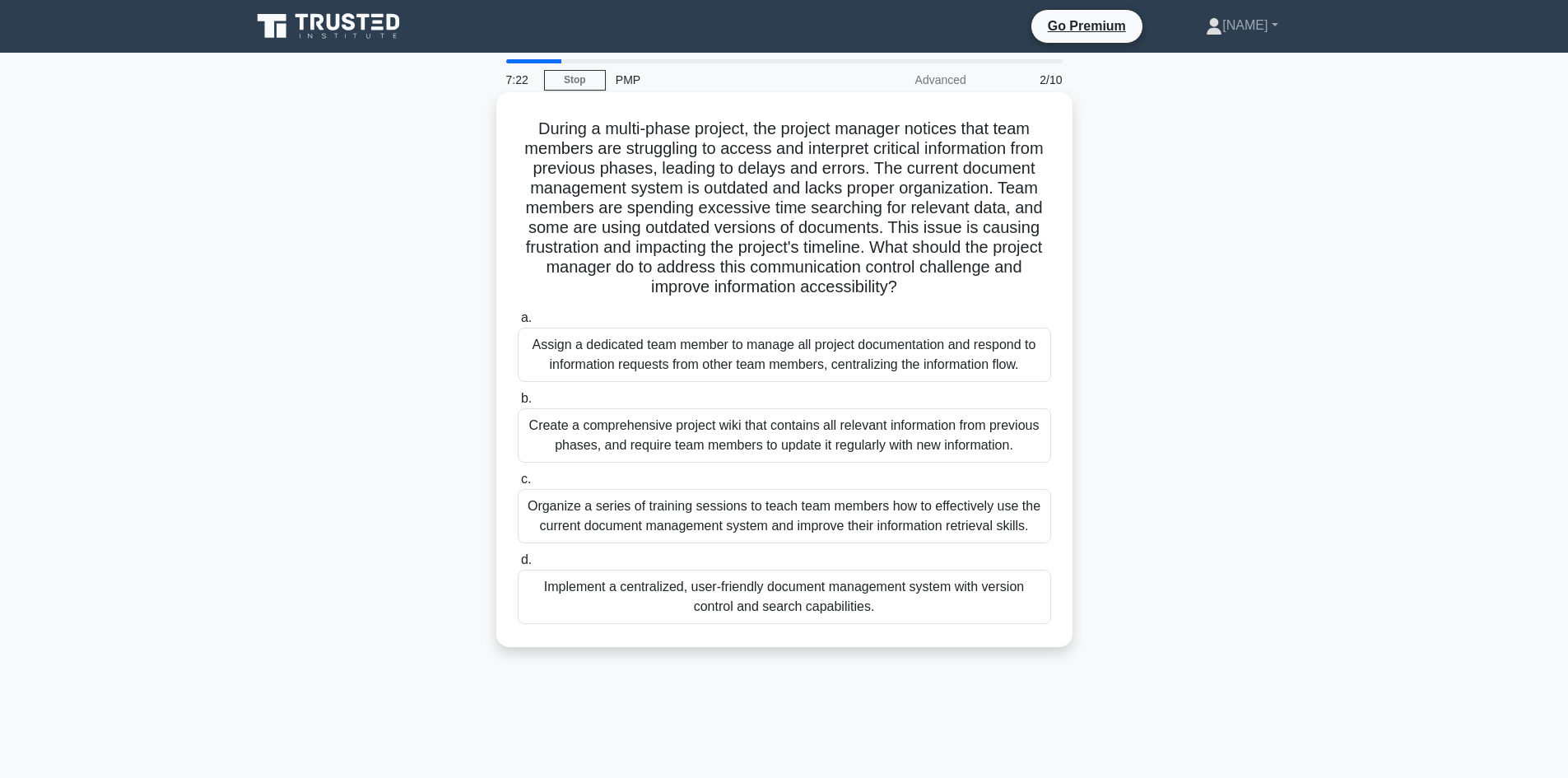 click on "Implement a centralized, user-friendly document management system with version control and search capabilities." at bounding box center [784, 597] 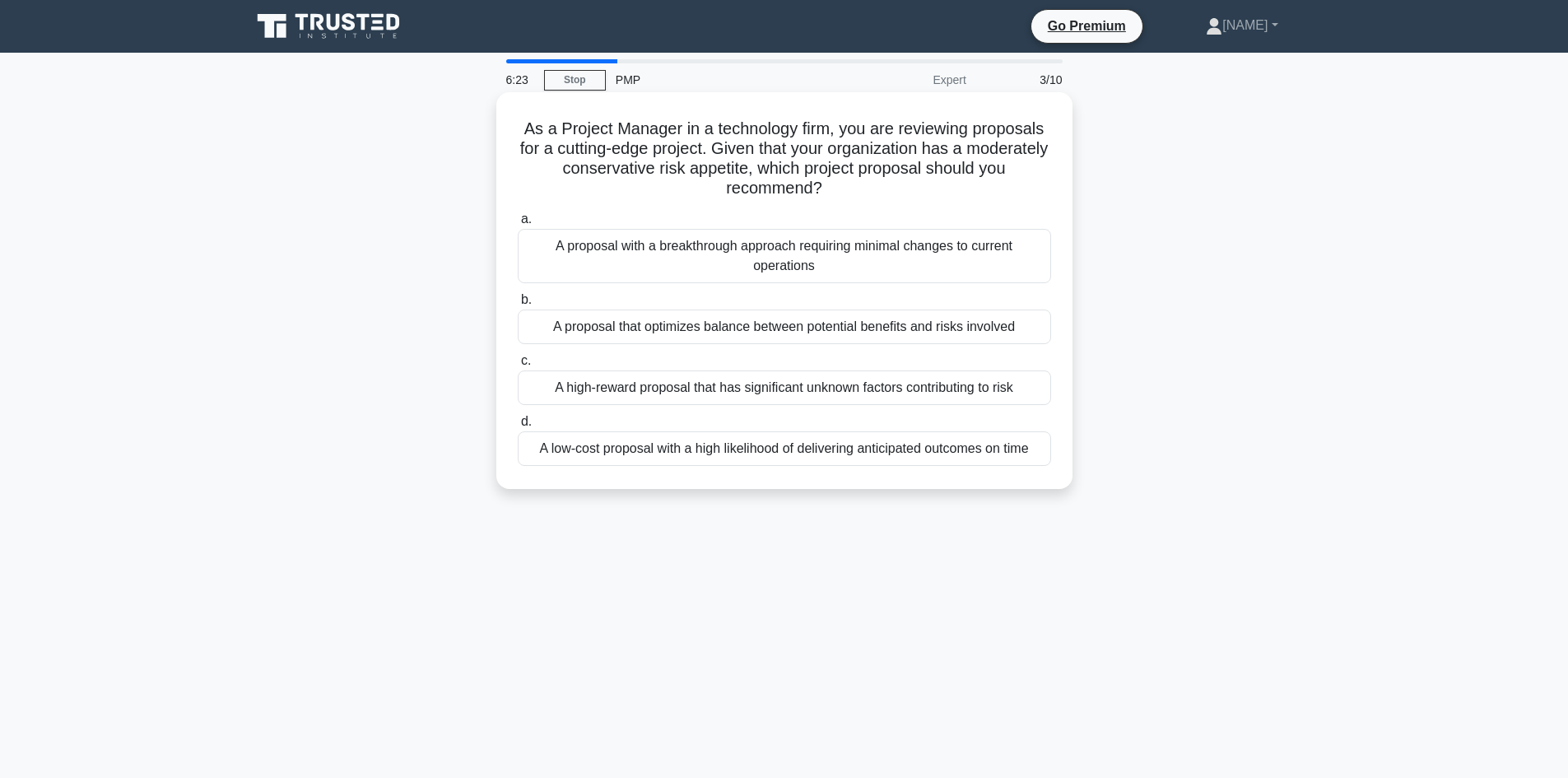 click on "A proposal that optimizes balance between potential benefits and risks involved" at bounding box center [784, 327] 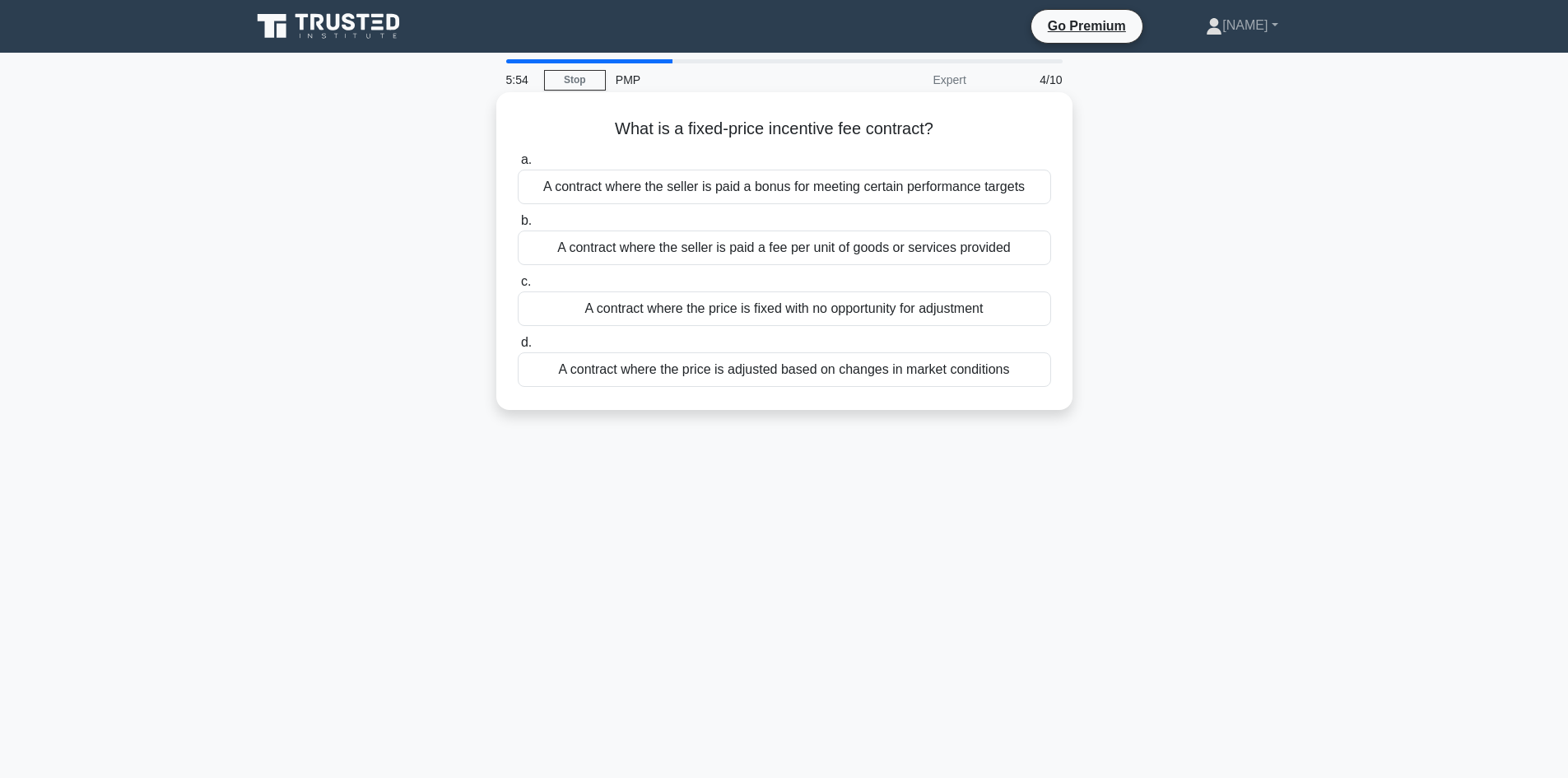 click on "A contract where the seller is paid a bonus for meeting certain performance targets" at bounding box center [784, 187] 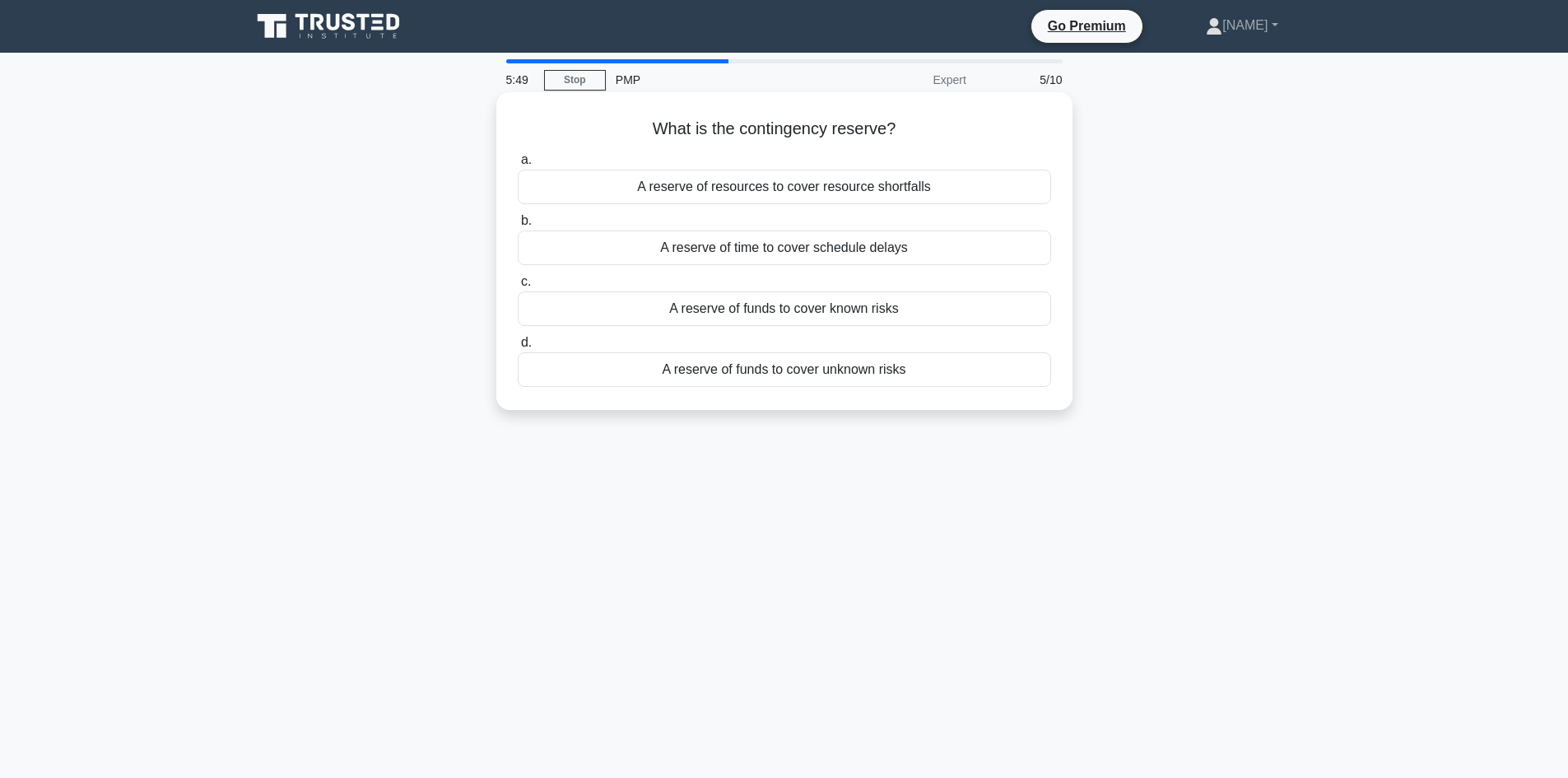 click on "A reserve of funds to cover known risks" at bounding box center (784, 309) 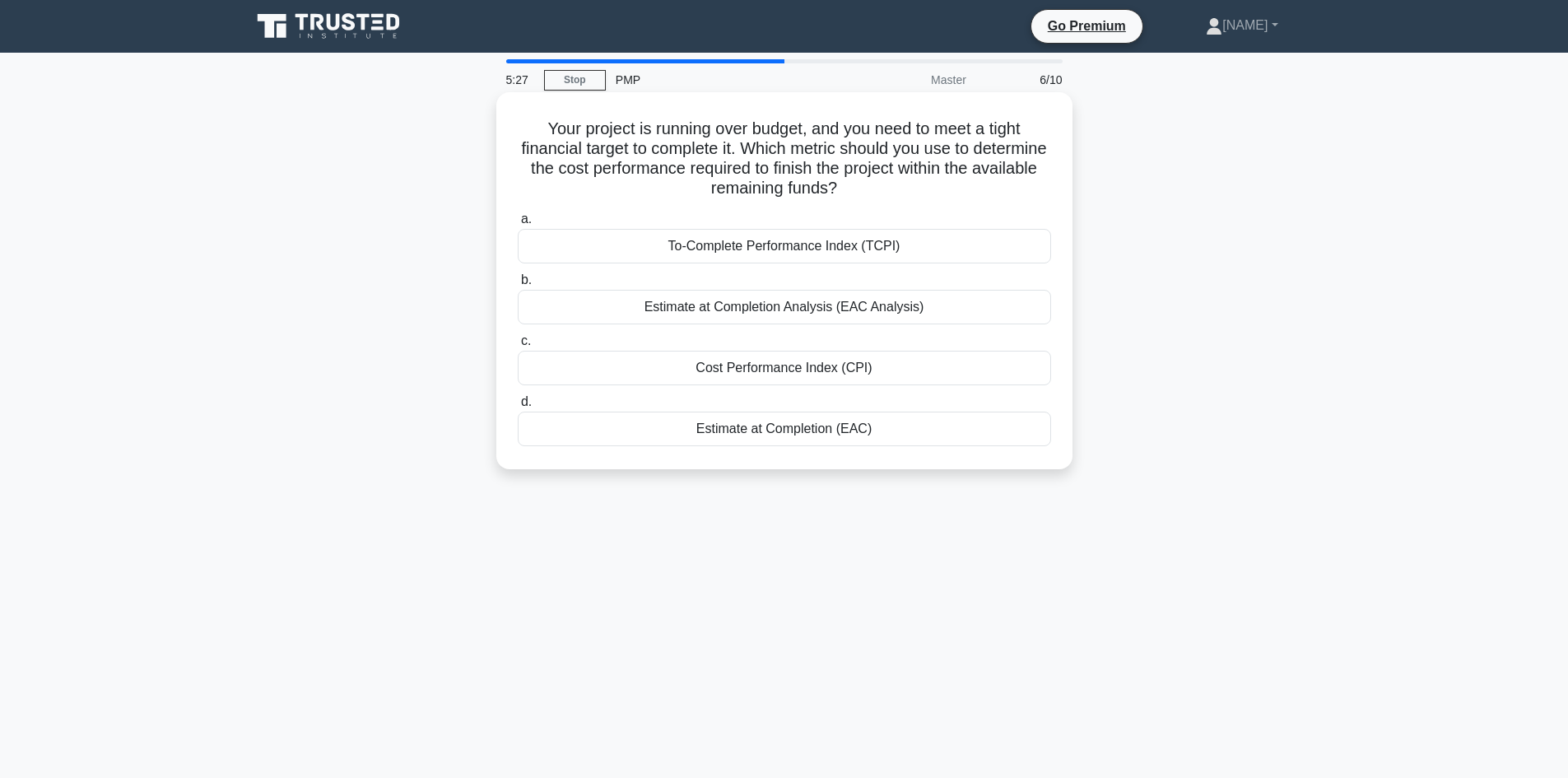 click on "To-Complete Performance Index (TCPI)" at bounding box center (784, 246) 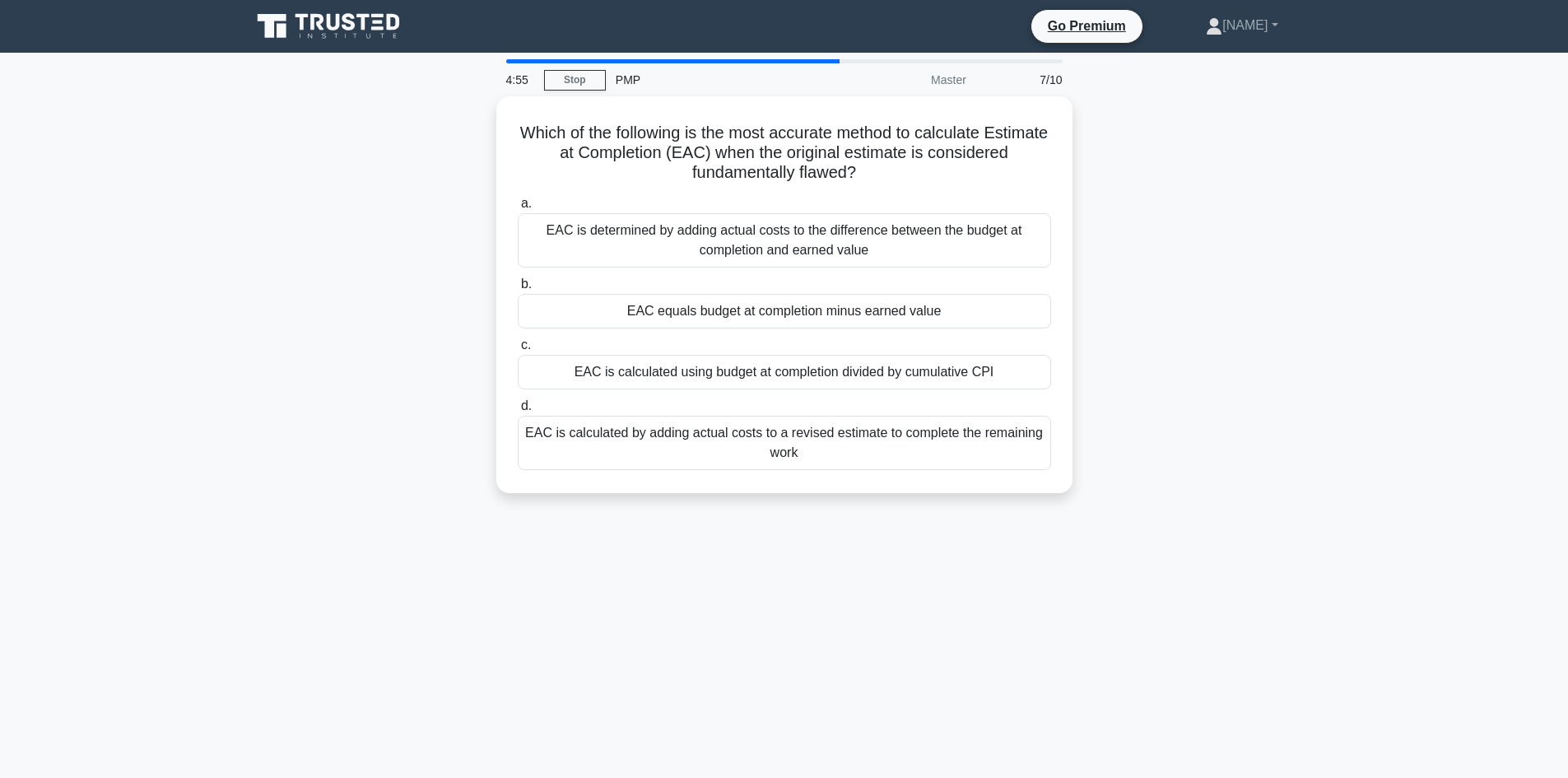 click on "EAC is determined by adding actual costs to the difference between the budget at completion and earned value" at bounding box center (784, 240) 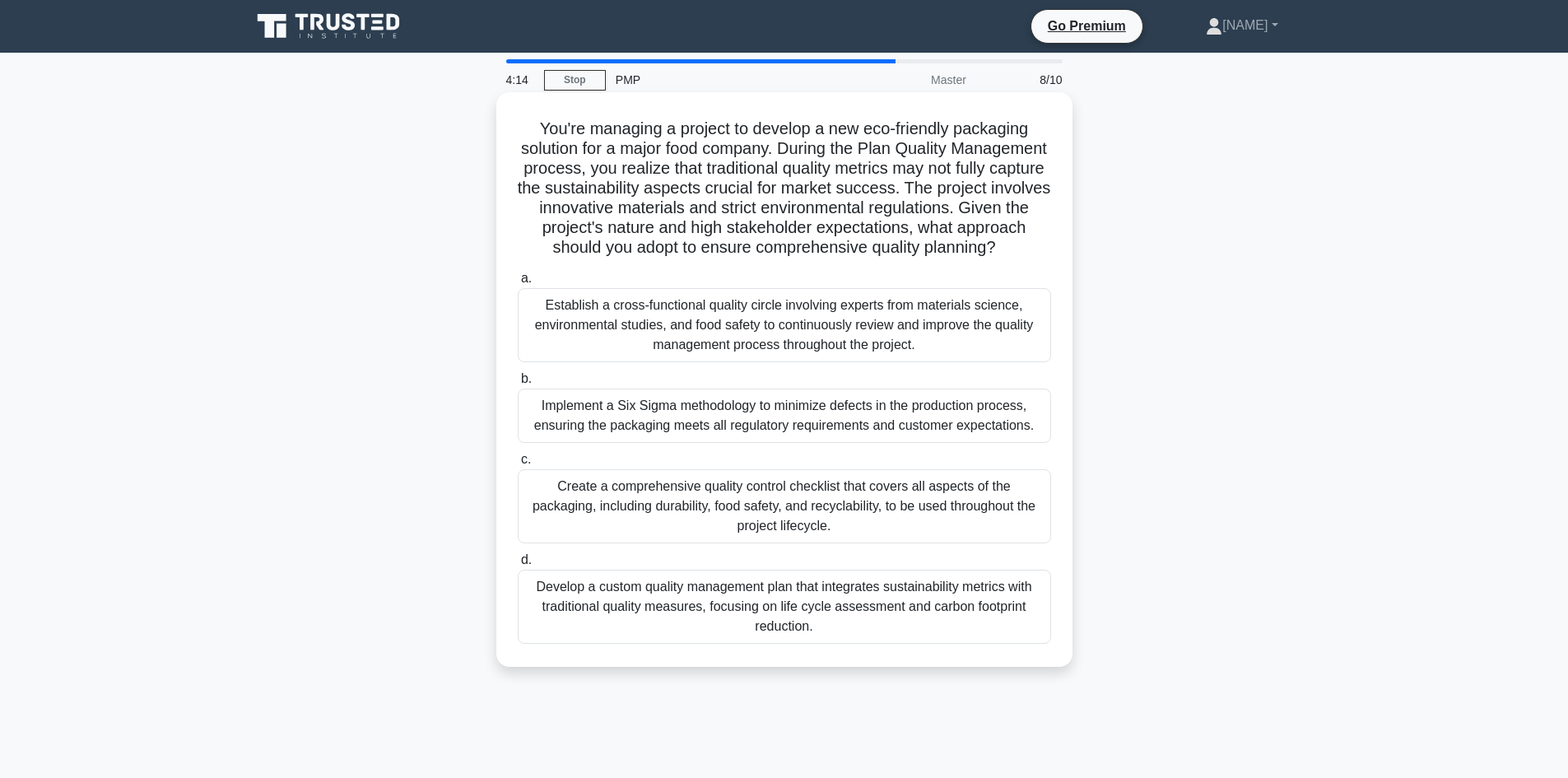 click on "Create a comprehensive quality control checklist that covers all aspects of the packaging, including durability, food safety, and recyclability, to be used throughout the project lifecycle." at bounding box center [784, 506] 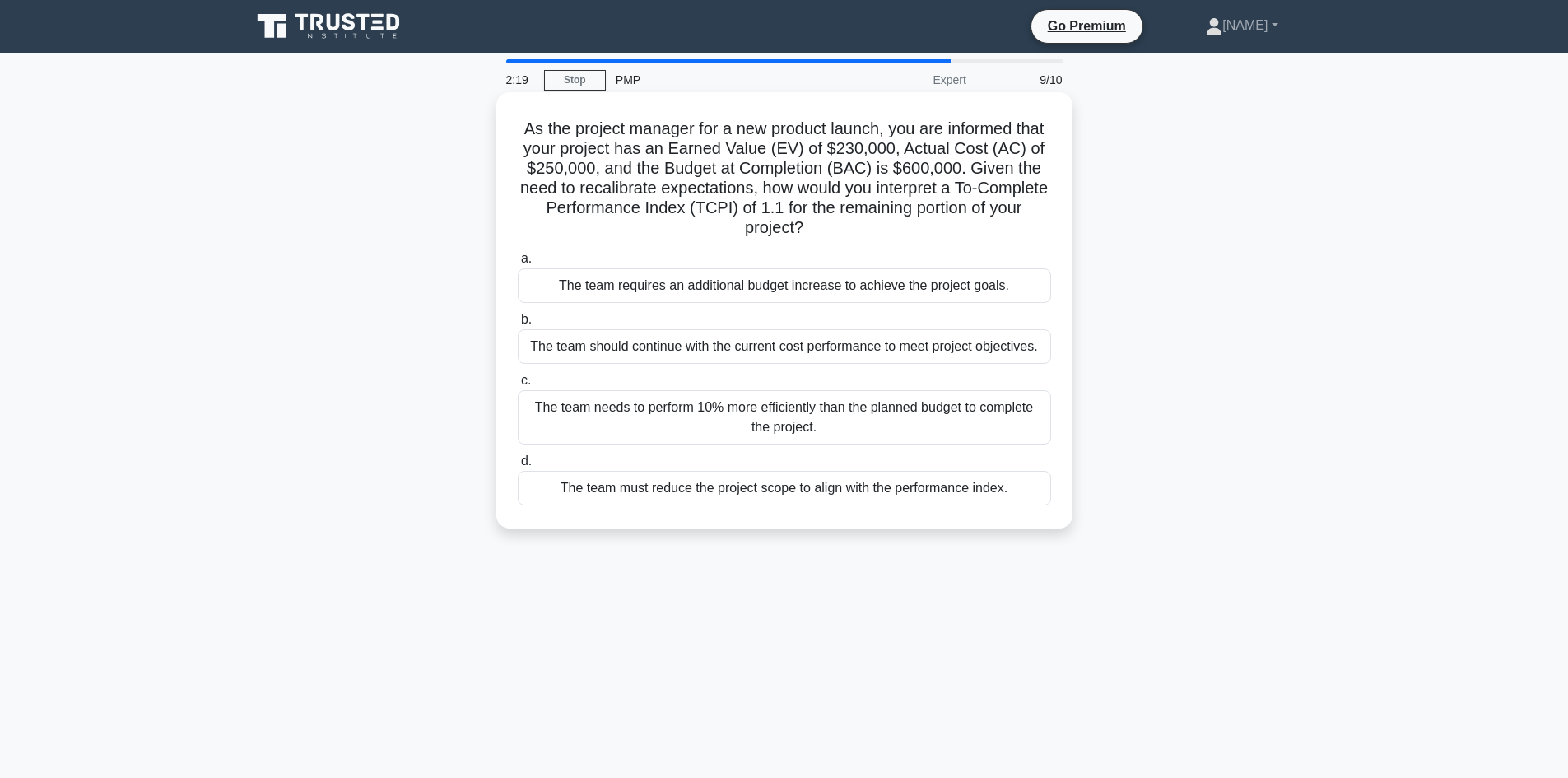 click on "The team needs to perform 10% more efficiently than the planned budget to complete the project." at bounding box center [784, 417] 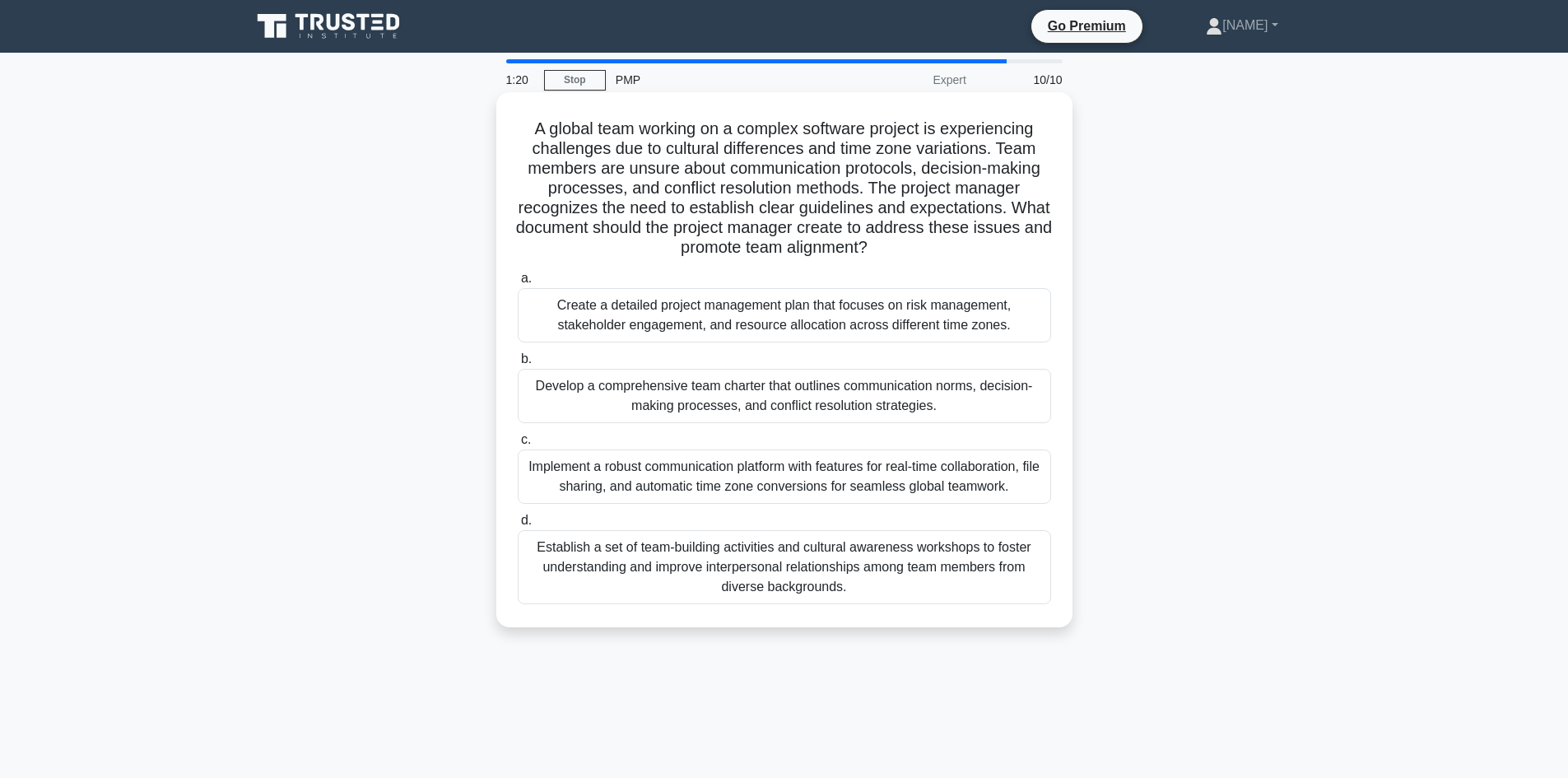 click on "Establish a set of team-building activities and cultural awareness workshops to foster understanding and improve interpersonal relationships among team members from diverse backgrounds." at bounding box center [784, 567] 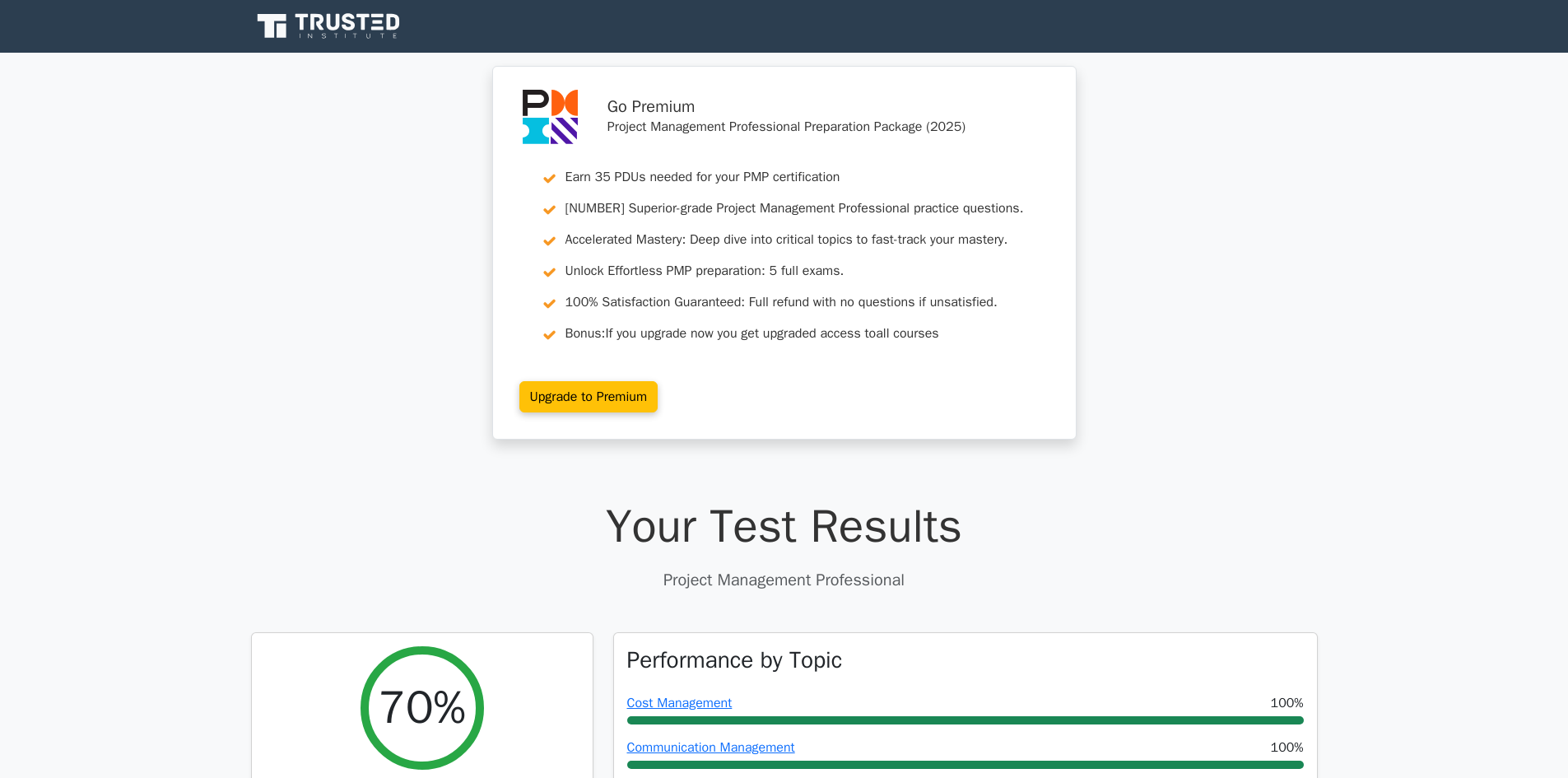 scroll, scrollTop: 0, scrollLeft: 0, axis: both 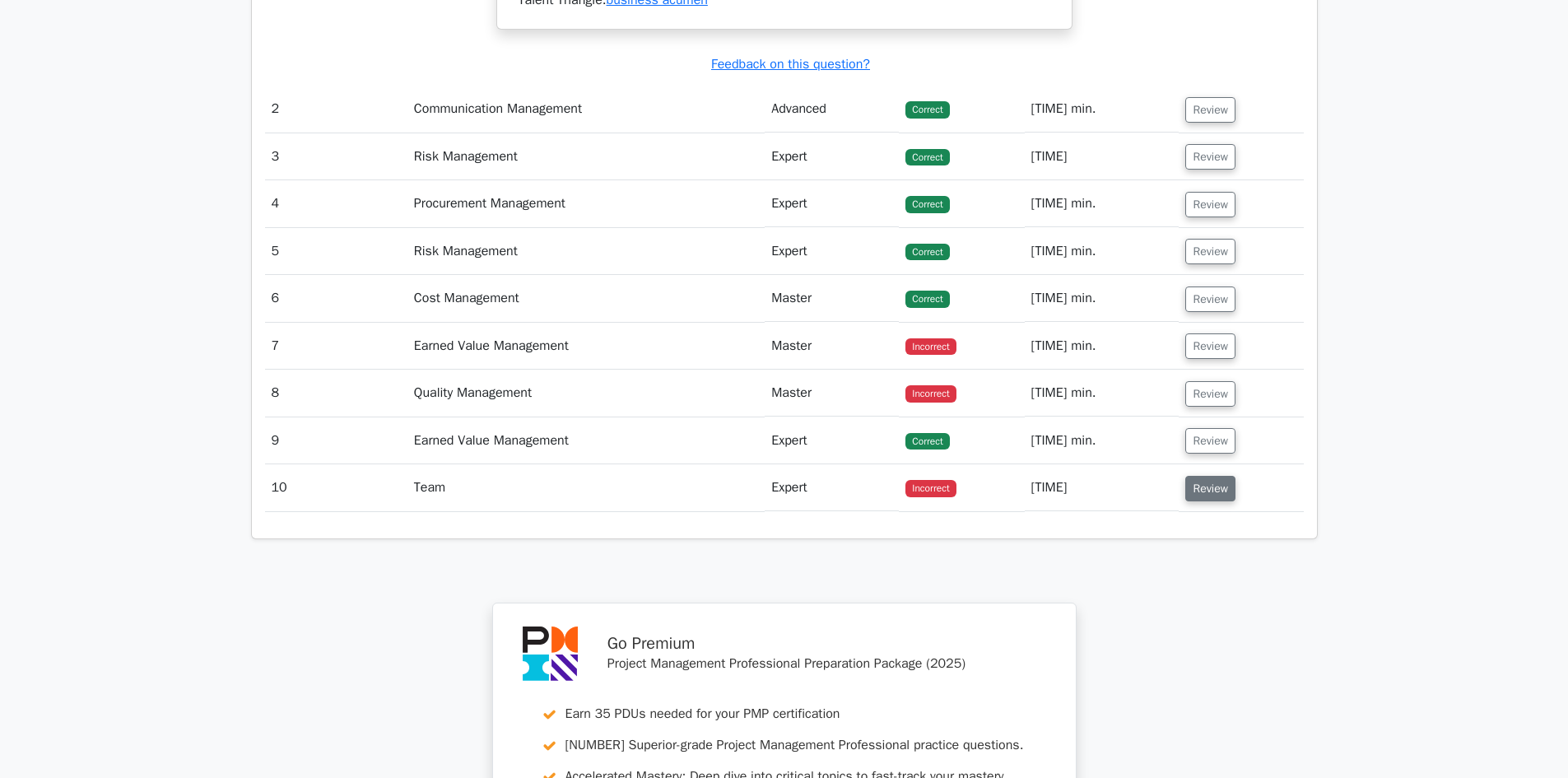 click on "Review" at bounding box center (1210, 488) 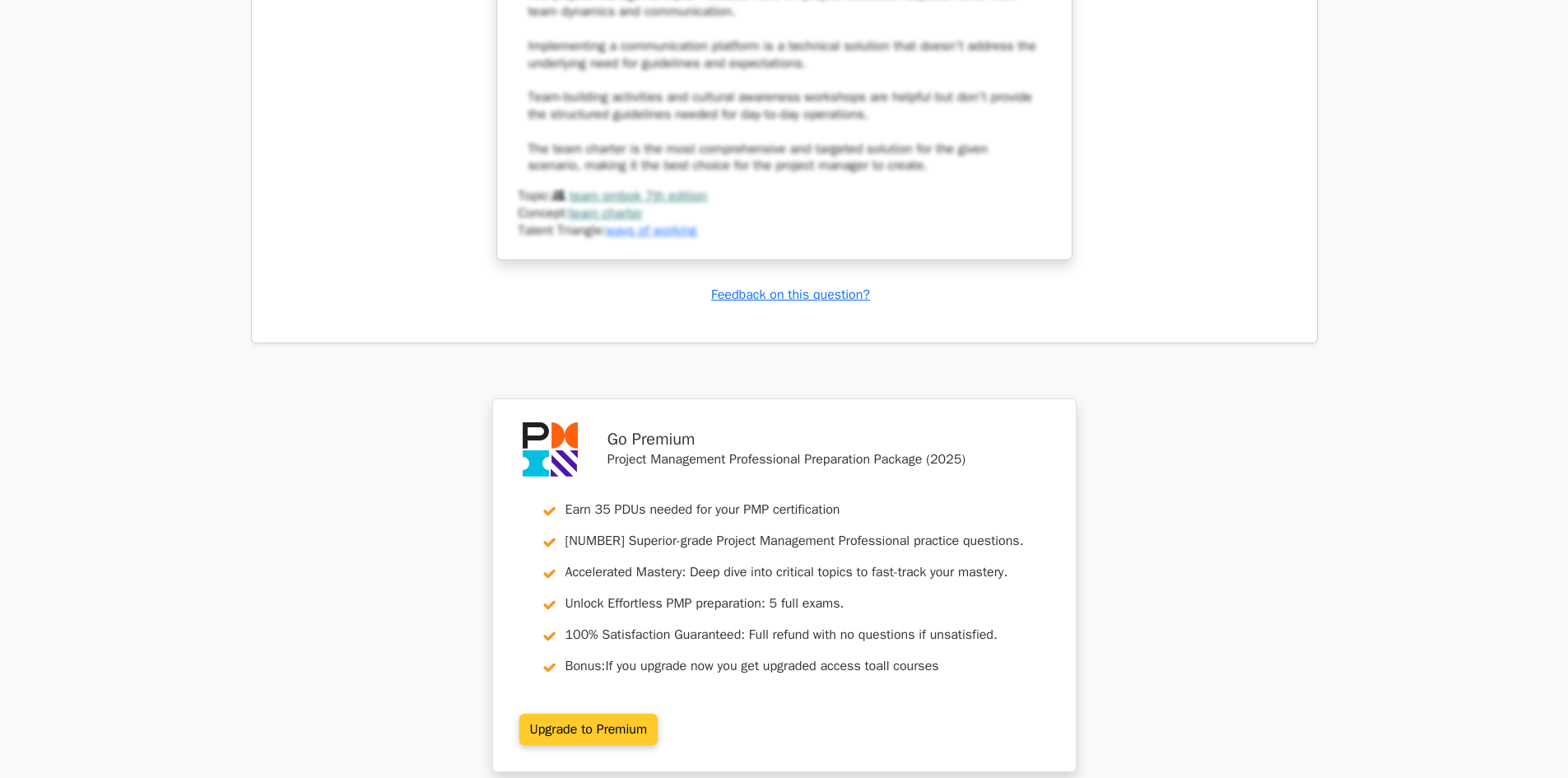 scroll, scrollTop: 2728, scrollLeft: 0, axis: vertical 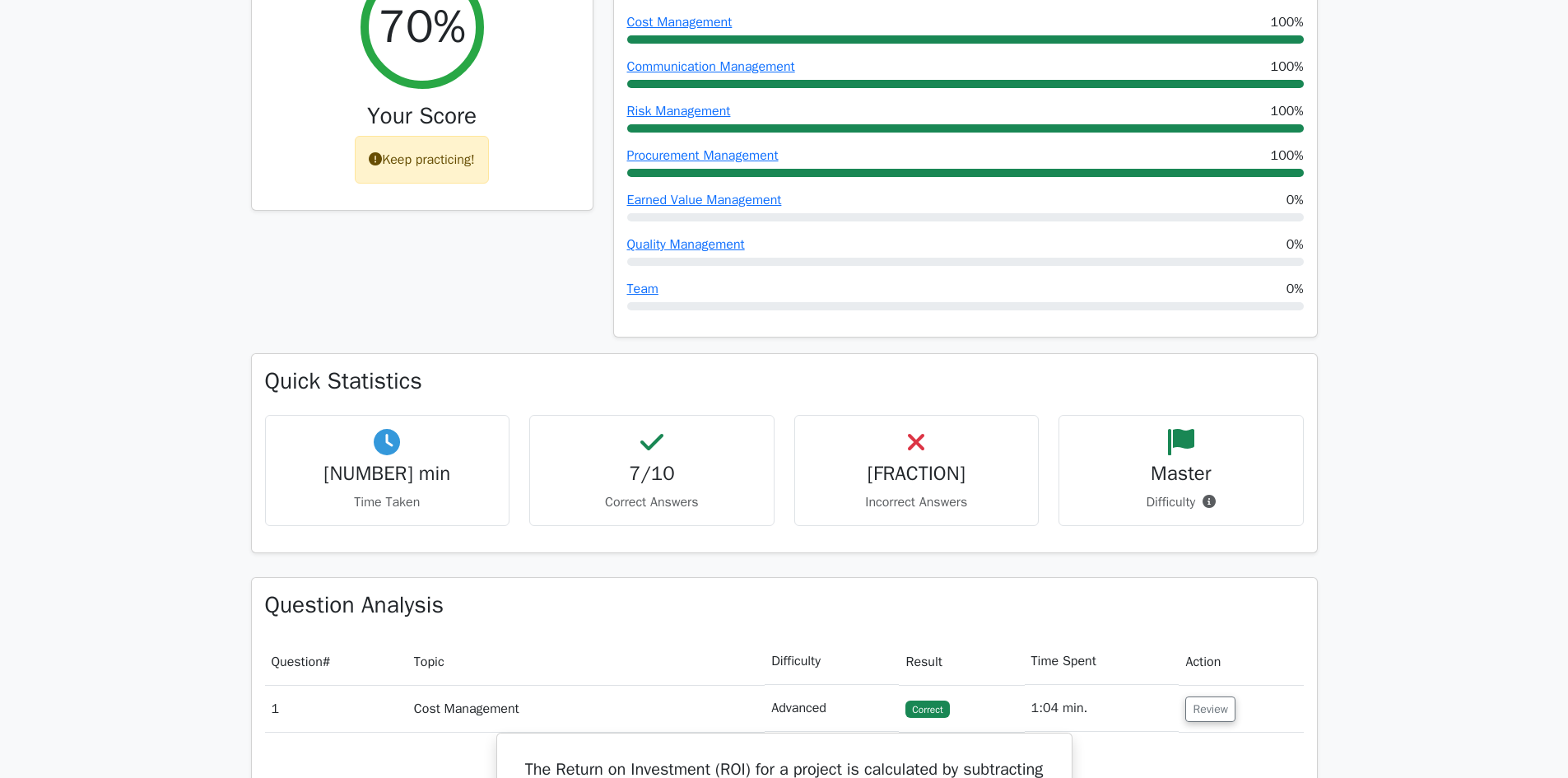 click on "Incorrect Answers" at bounding box center [388, 502] 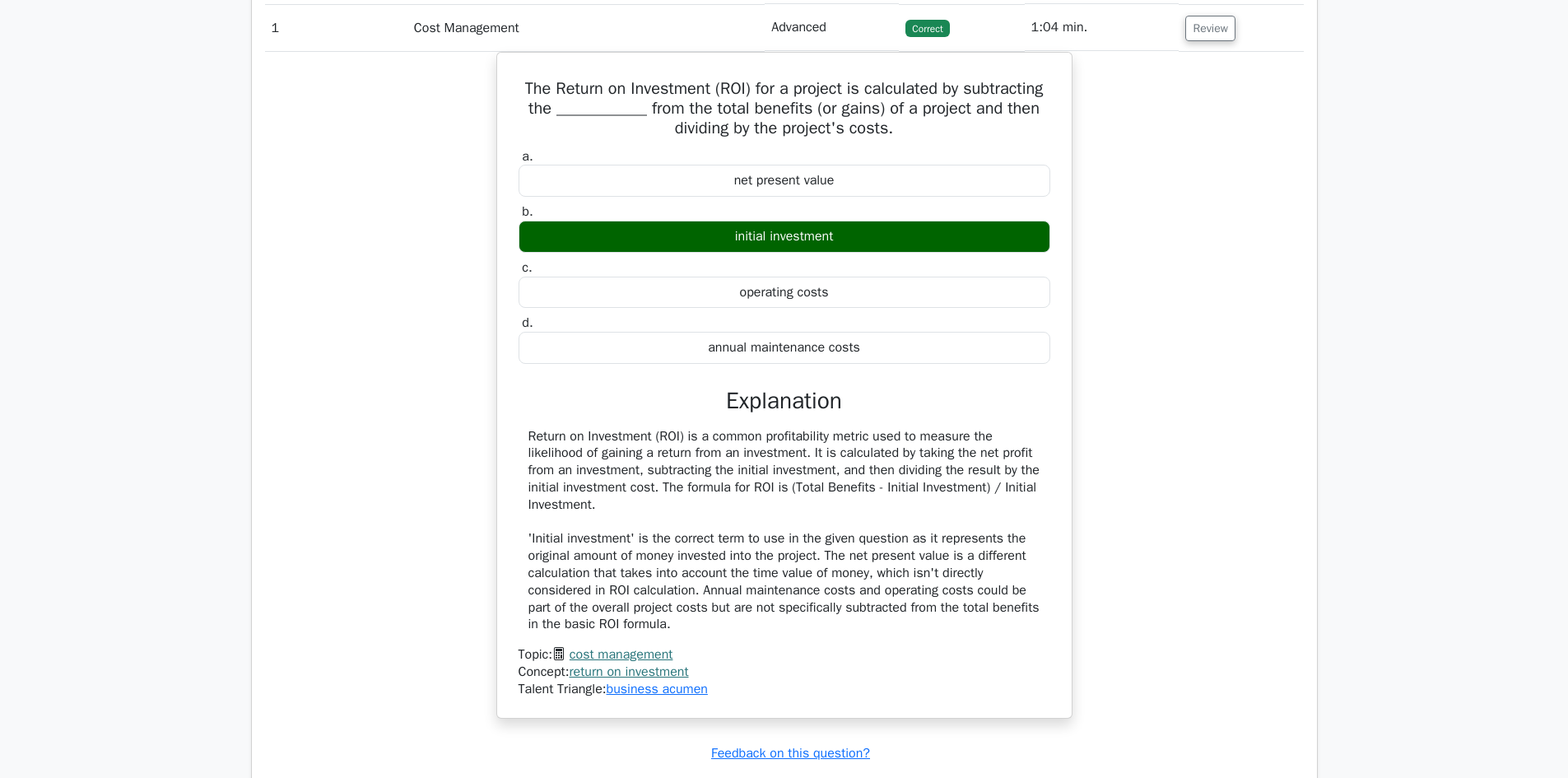 scroll, scrollTop: 681, scrollLeft: 0, axis: vertical 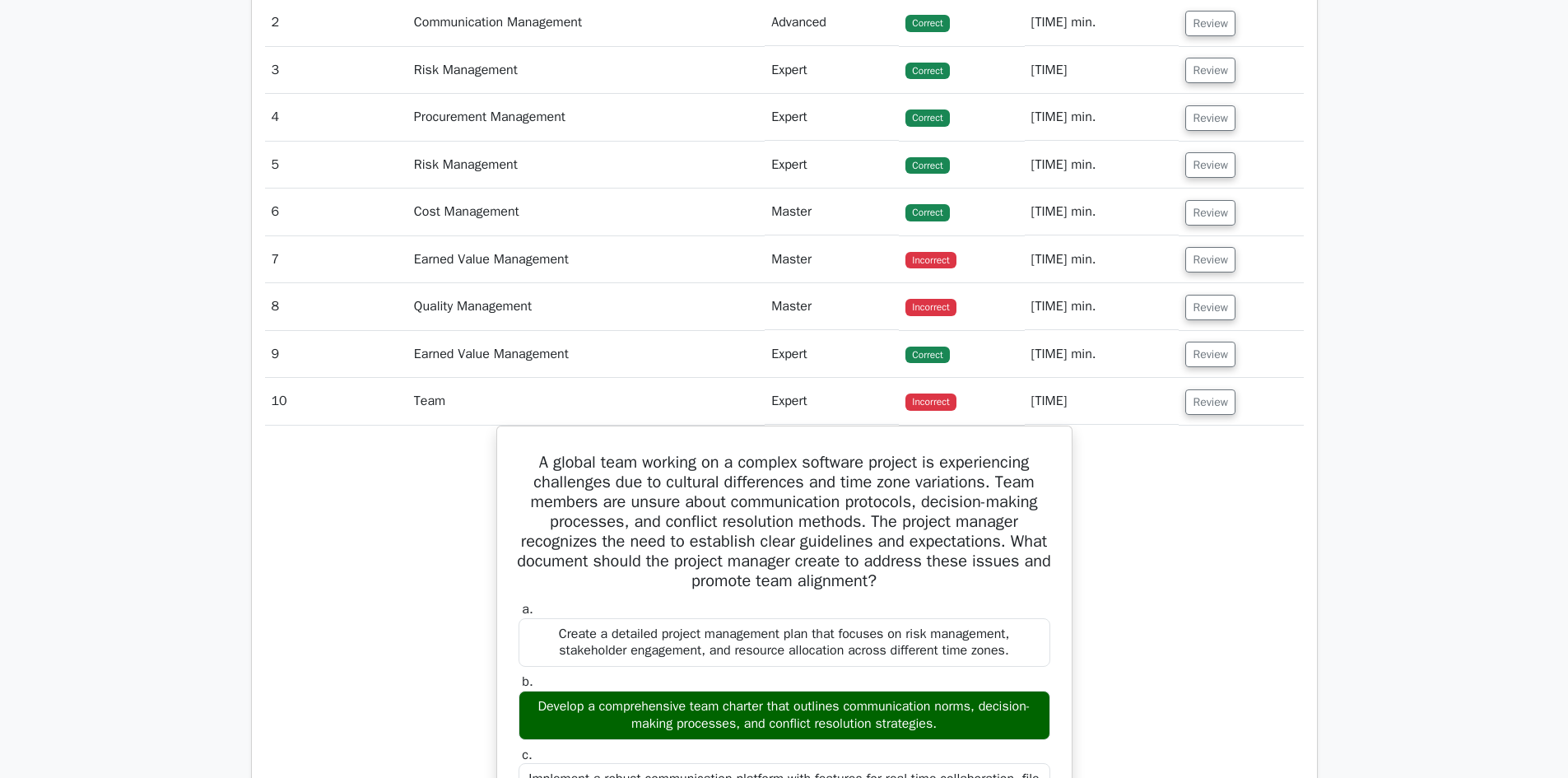 click on "Incorrect" at bounding box center [930, 260] 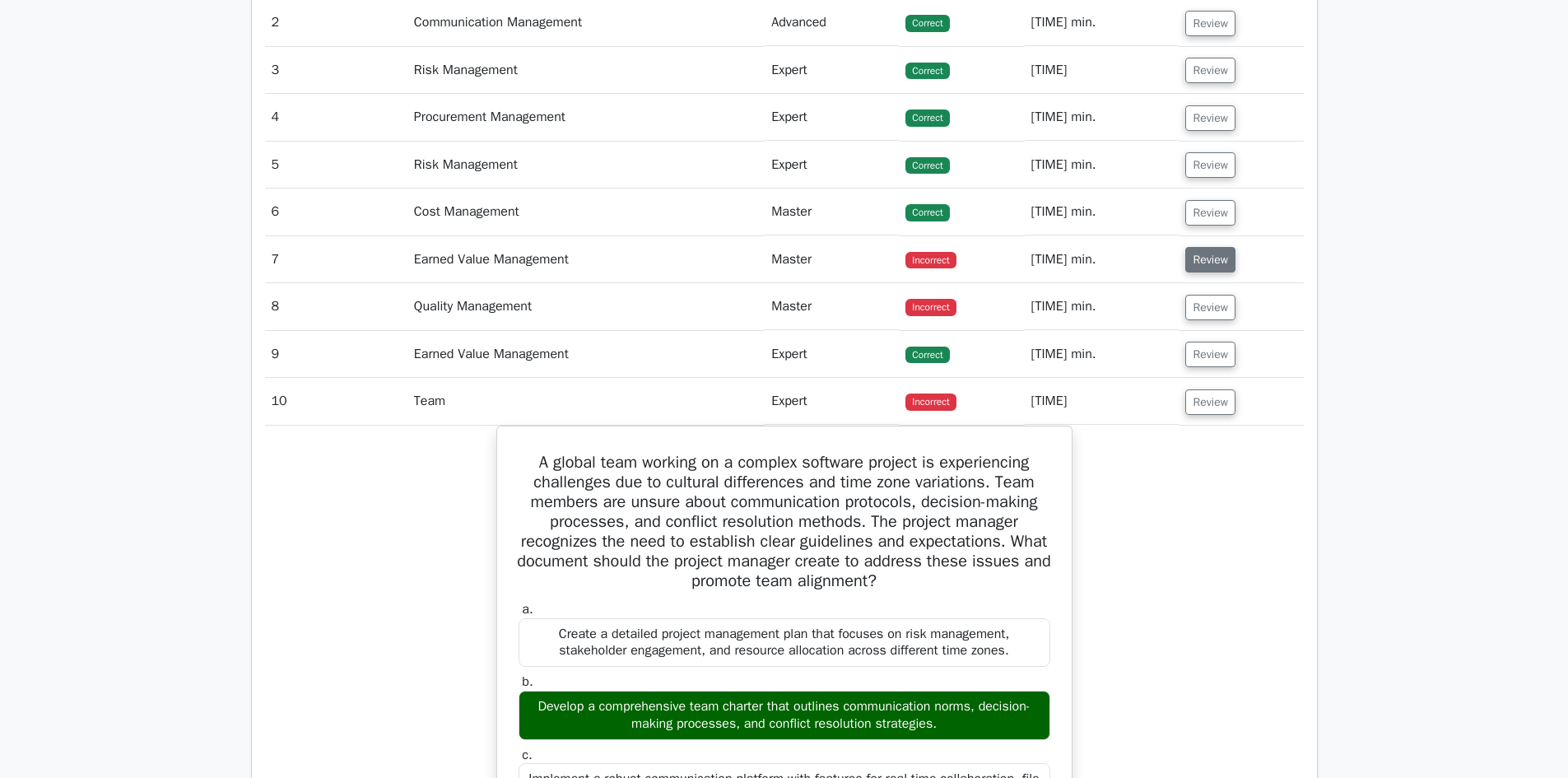 click on "Review" at bounding box center [1210, 259] 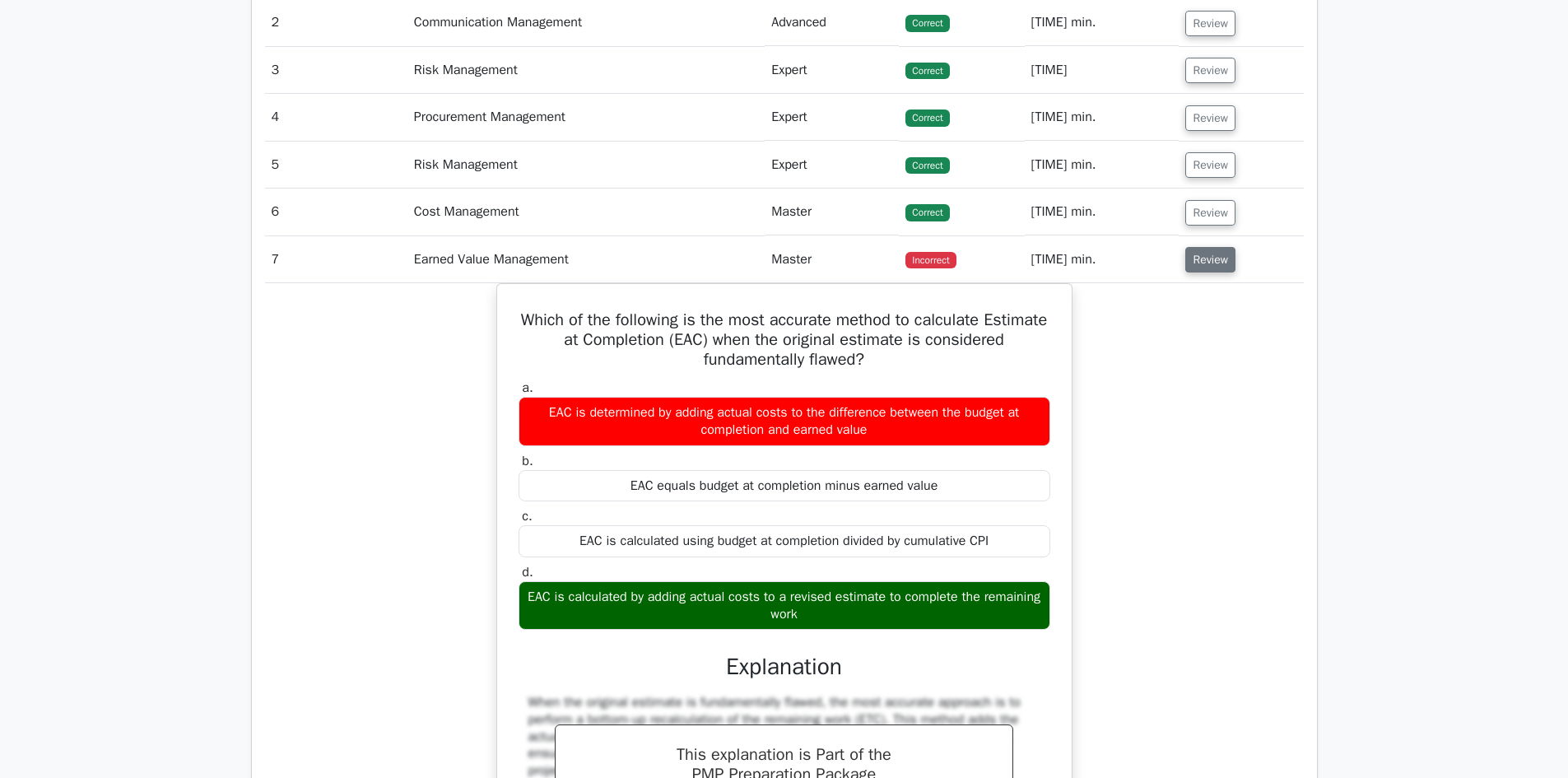 click on "Review" at bounding box center (1210, 259) 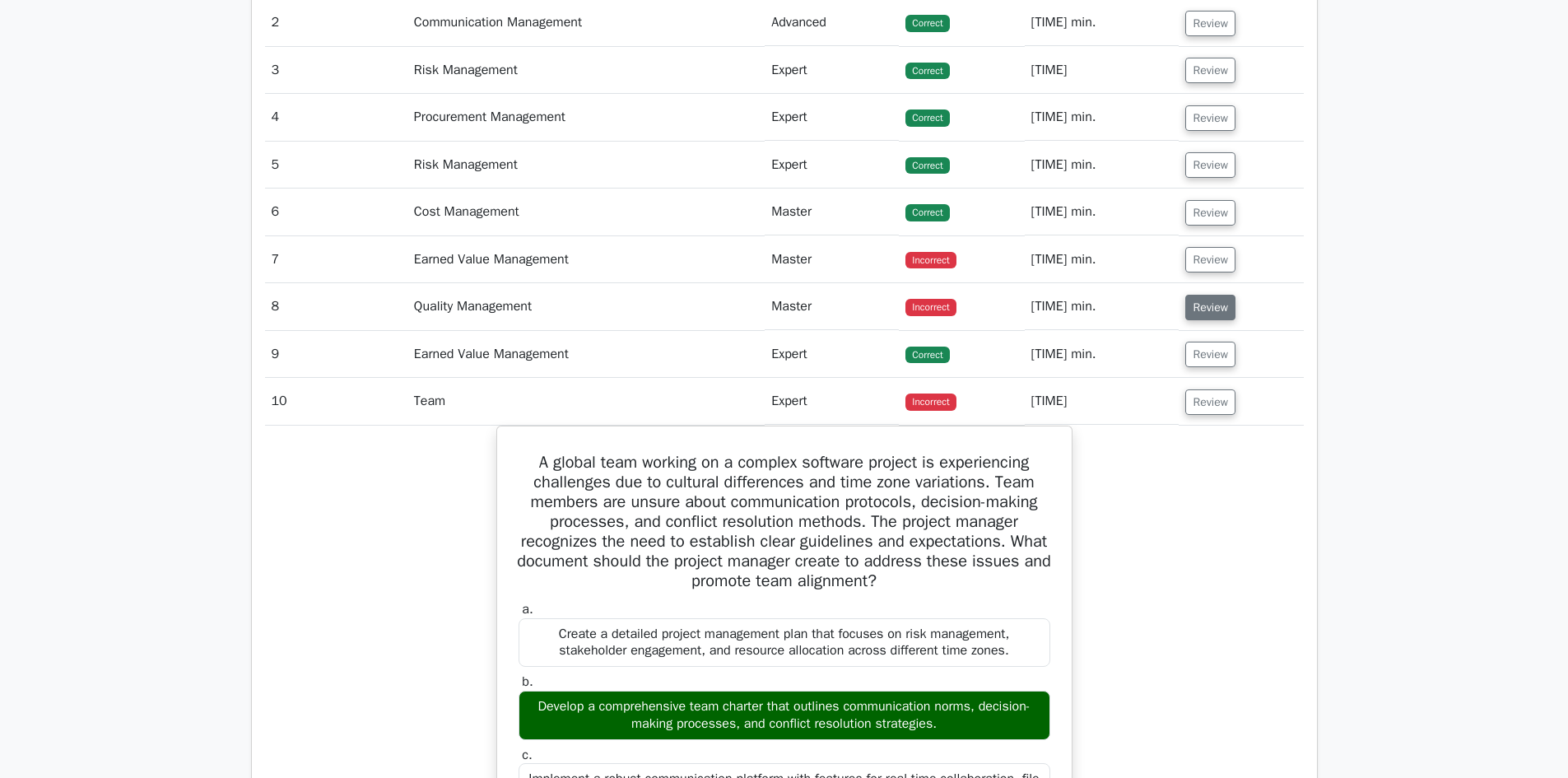 click on "Review" at bounding box center [1210, 307] 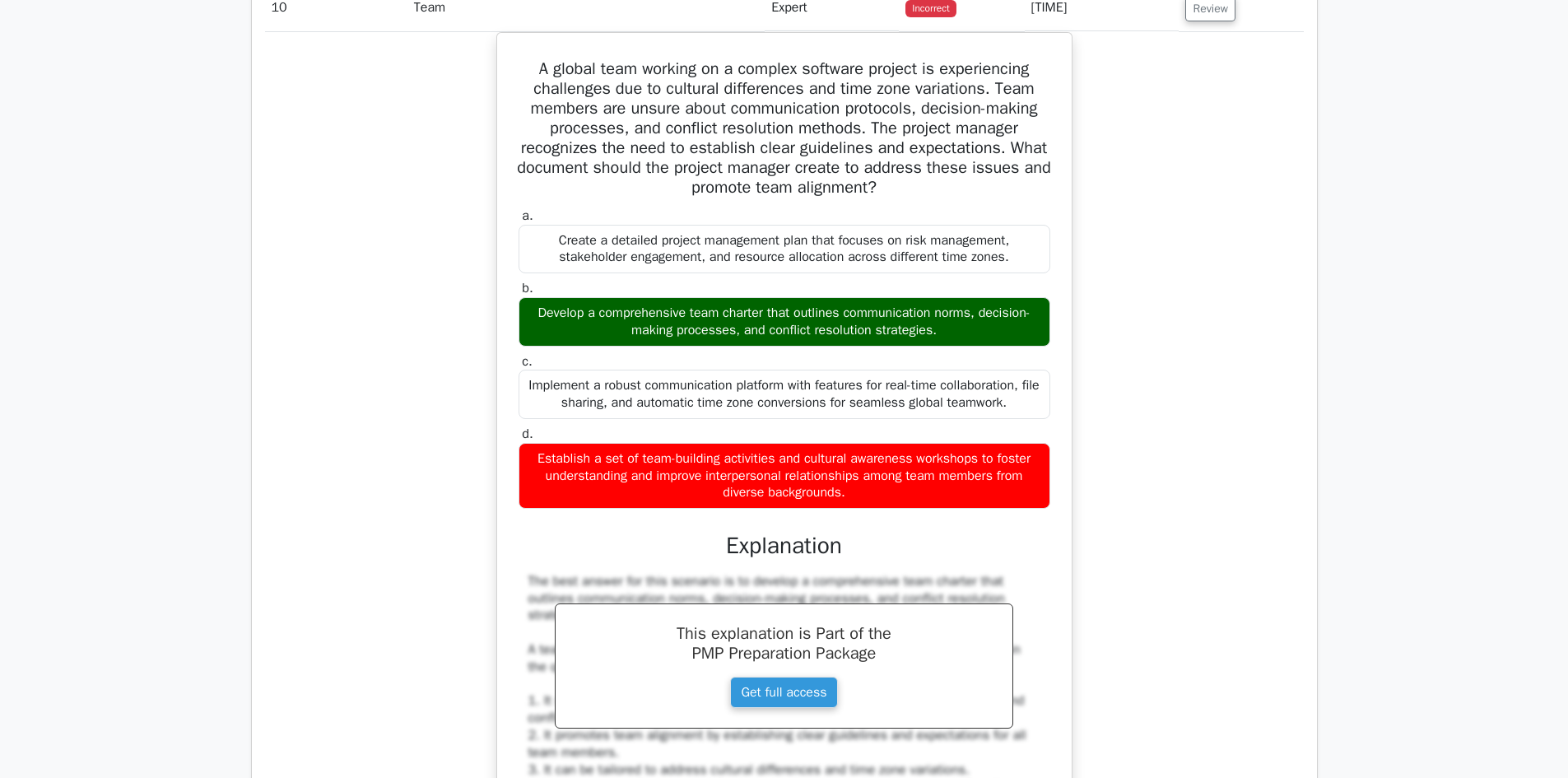 scroll, scrollTop: 2555, scrollLeft: 0, axis: vertical 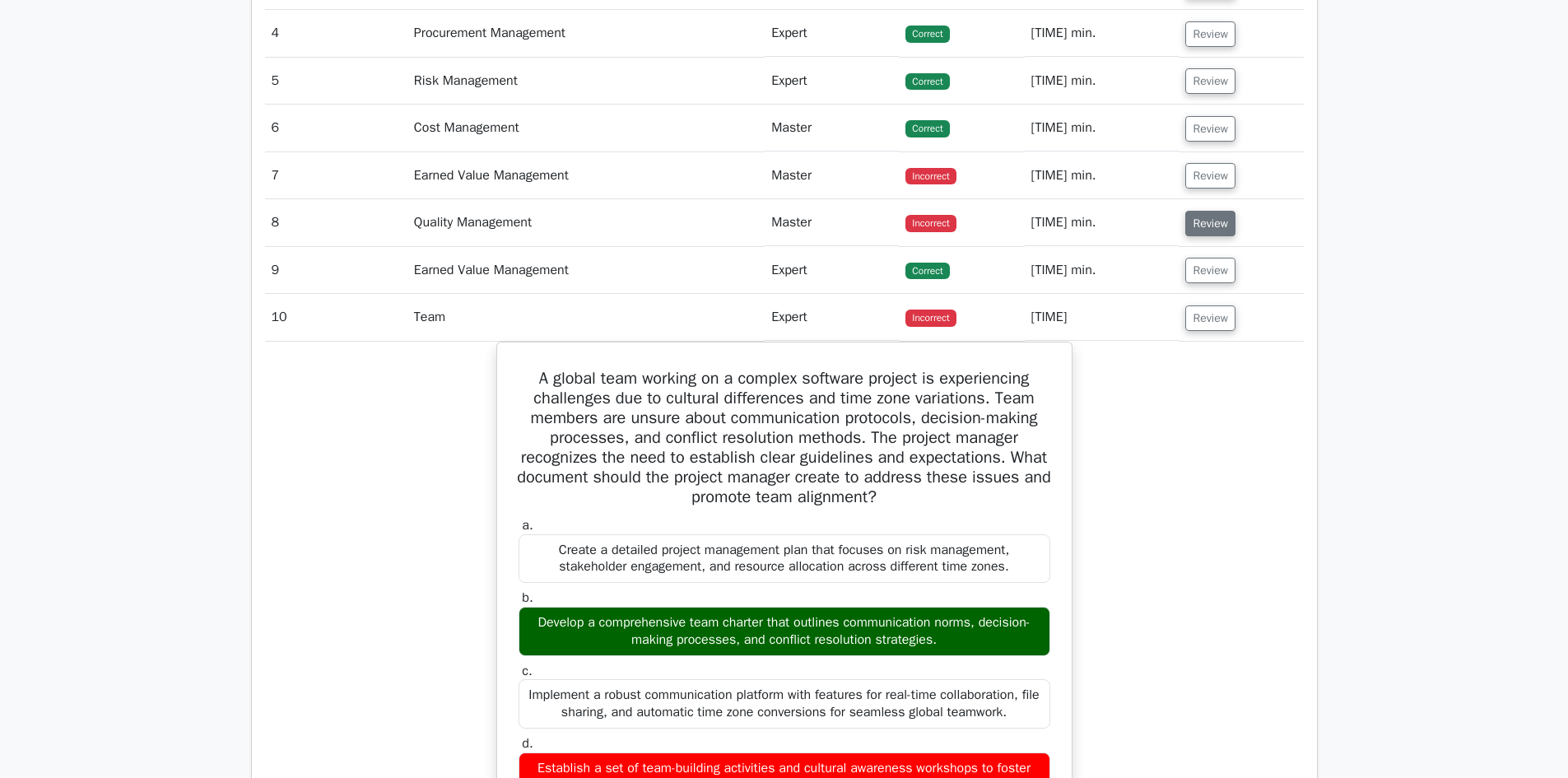 click on "Review" at bounding box center (1210, 223) 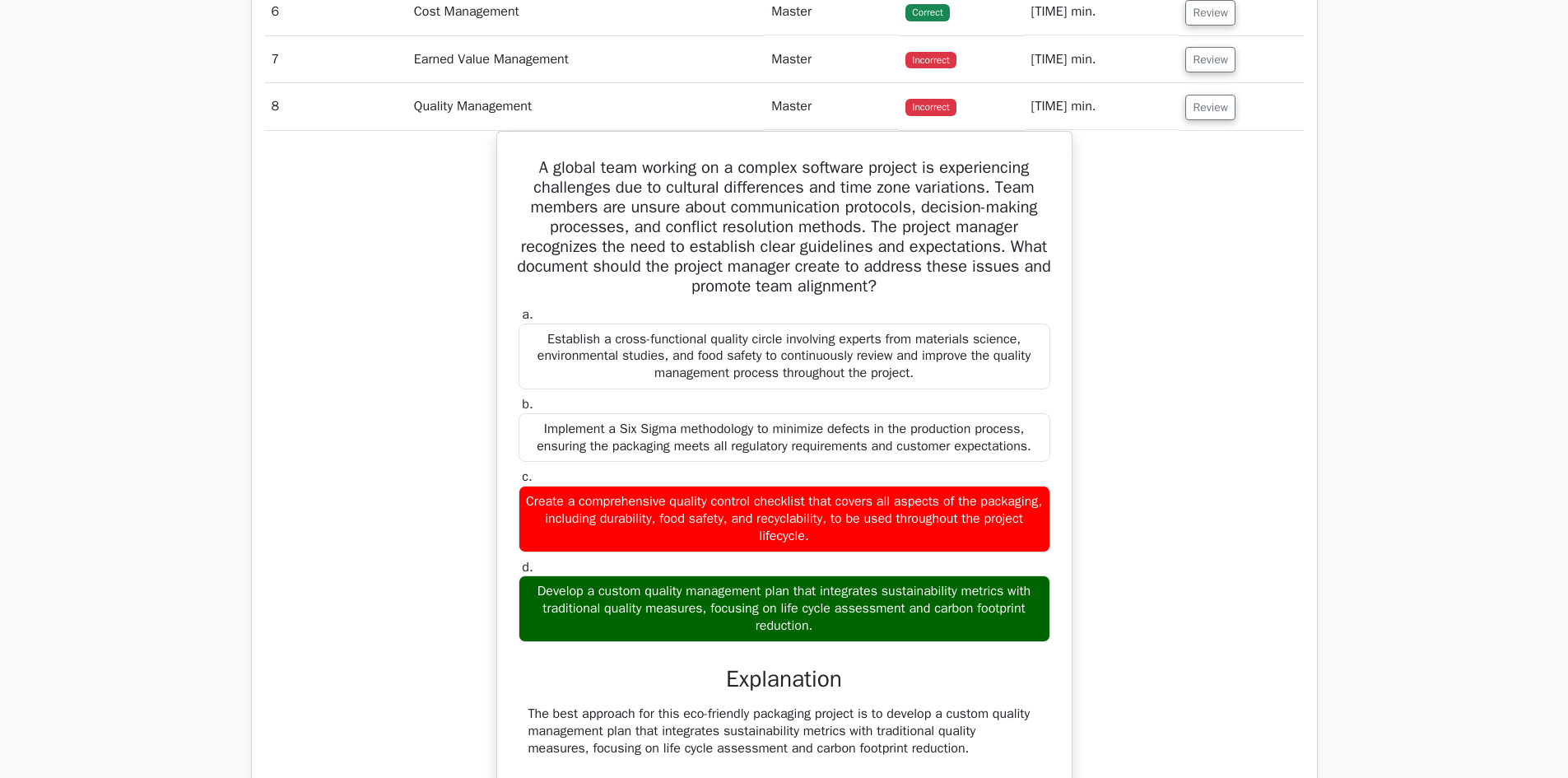 scroll, scrollTop: 2325, scrollLeft: 0, axis: vertical 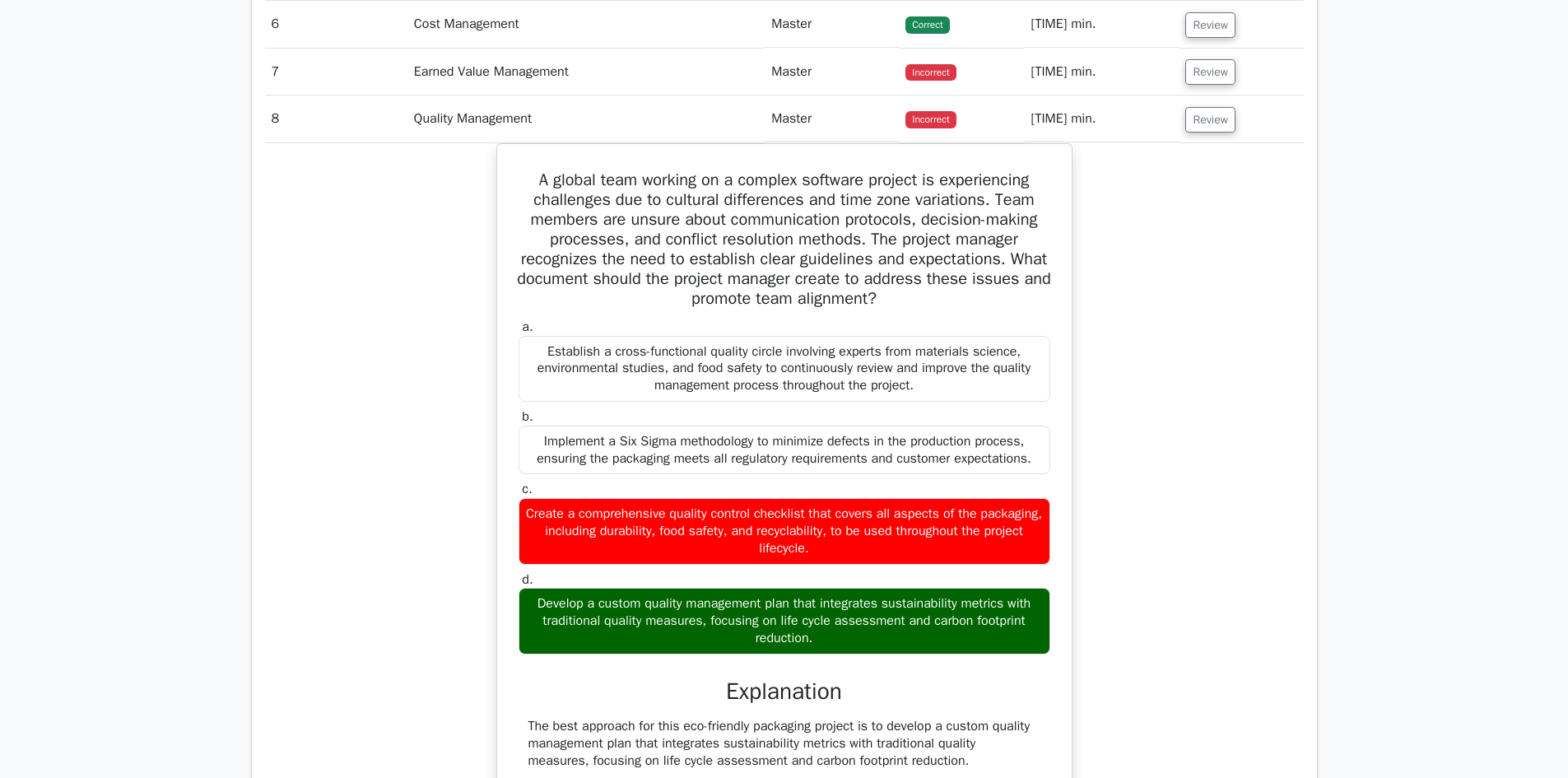 click on "Go Premium
Project Management Professional Preparation Package (2025)
Earn 35 PDUs needed for your PMP certification
12955 Superior-grade  Project Management Professional practice questions.
Accelerated Mastery: Deep dive into critical topics to fast-track your mastery.
Unlock Effortless PMP preparation: 5 full exams.
100% Satisfaction Guaranteed: Full refund with no questions if unsatisfied.
Bonus: all courses" at bounding box center [784, 465] 